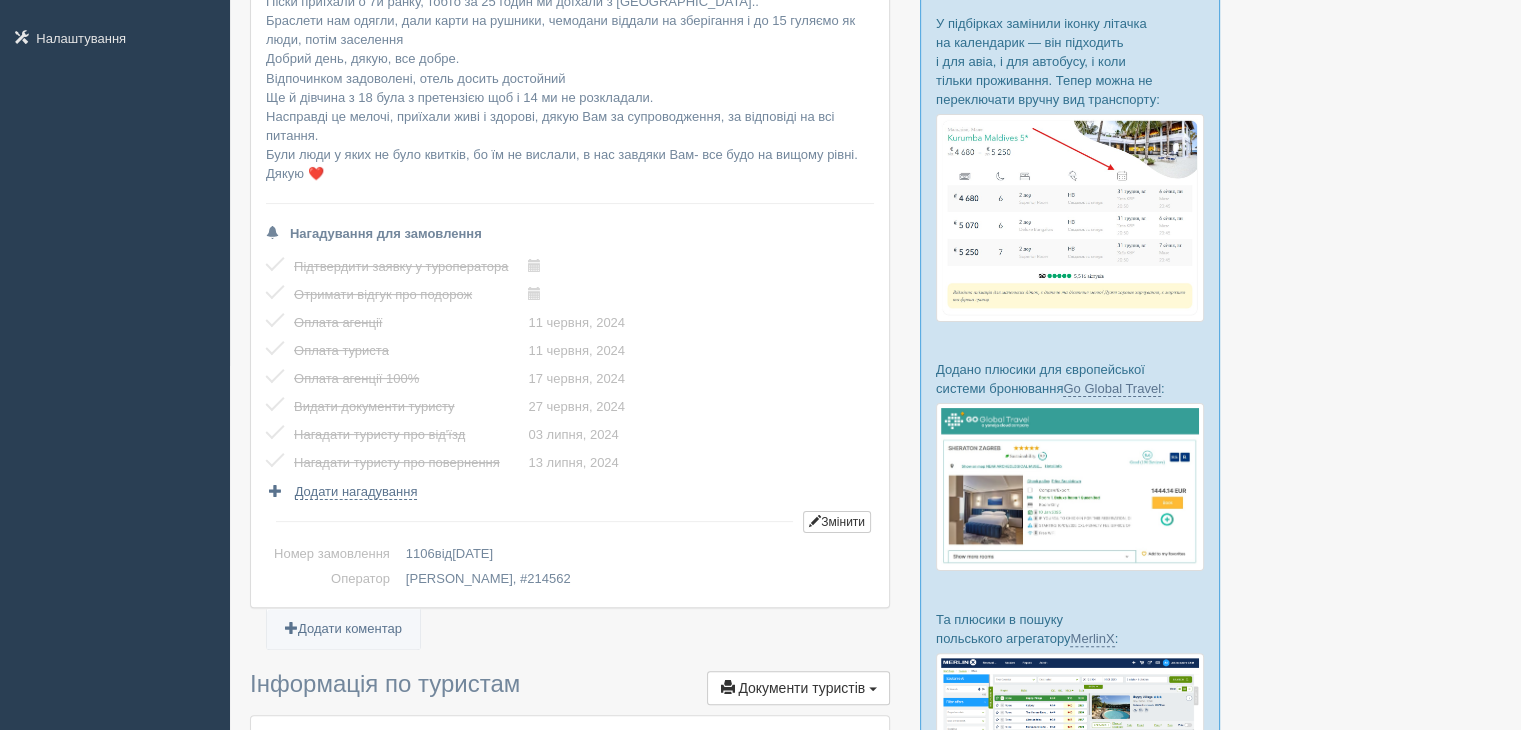 scroll, scrollTop: 0, scrollLeft: 0, axis: both 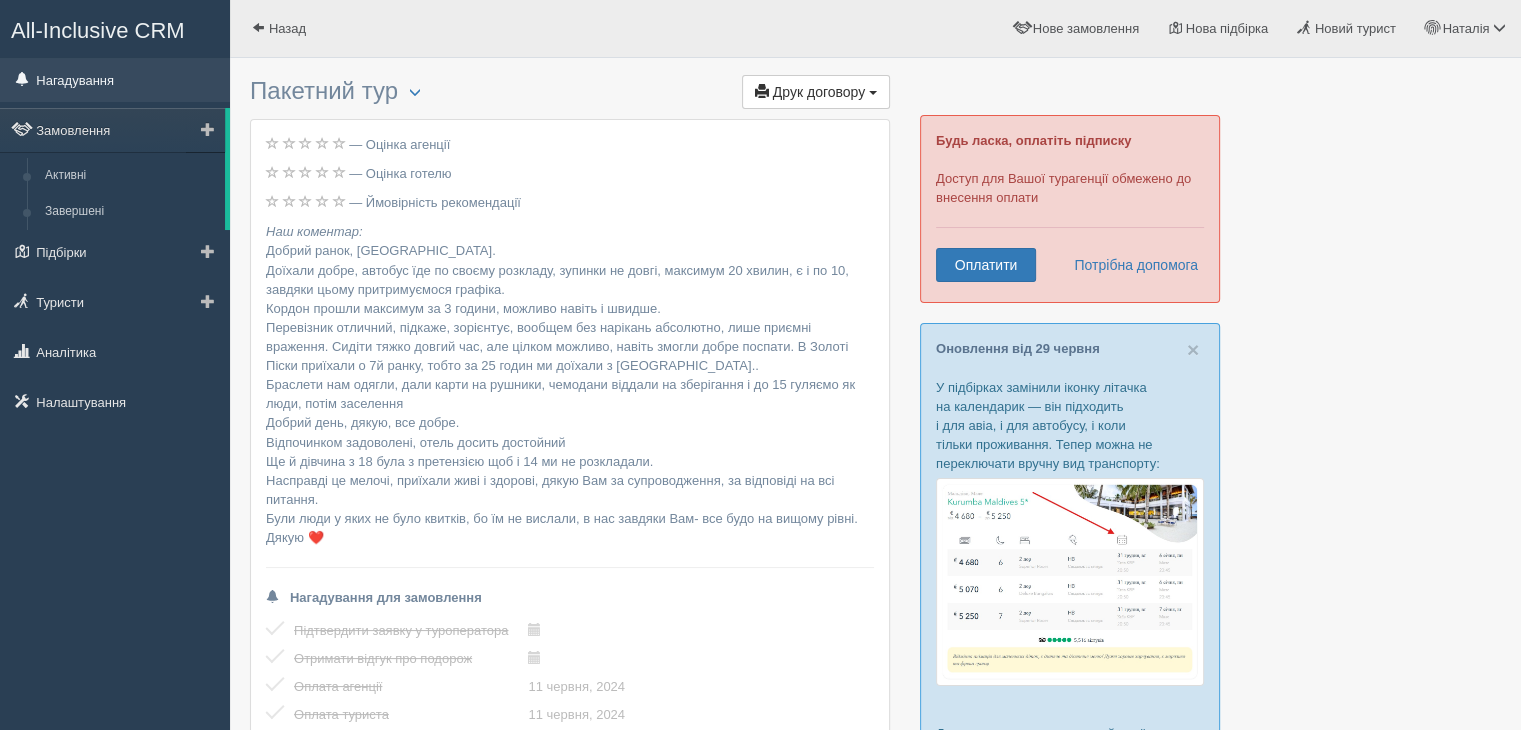click on "Нагадування" at bounding box center [115, 80] 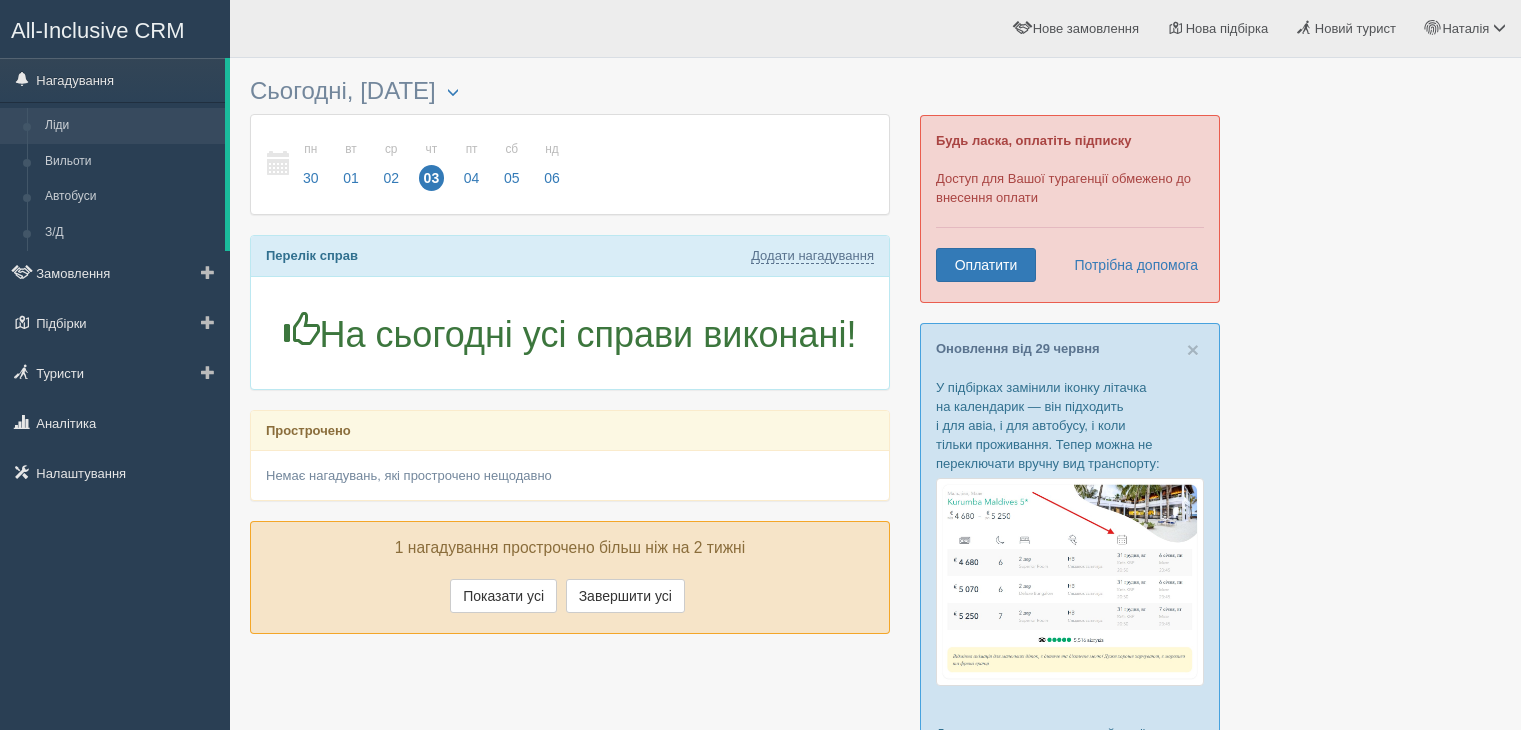 scroll, scrollTop: 0, scrollLeft: 0, axis: both 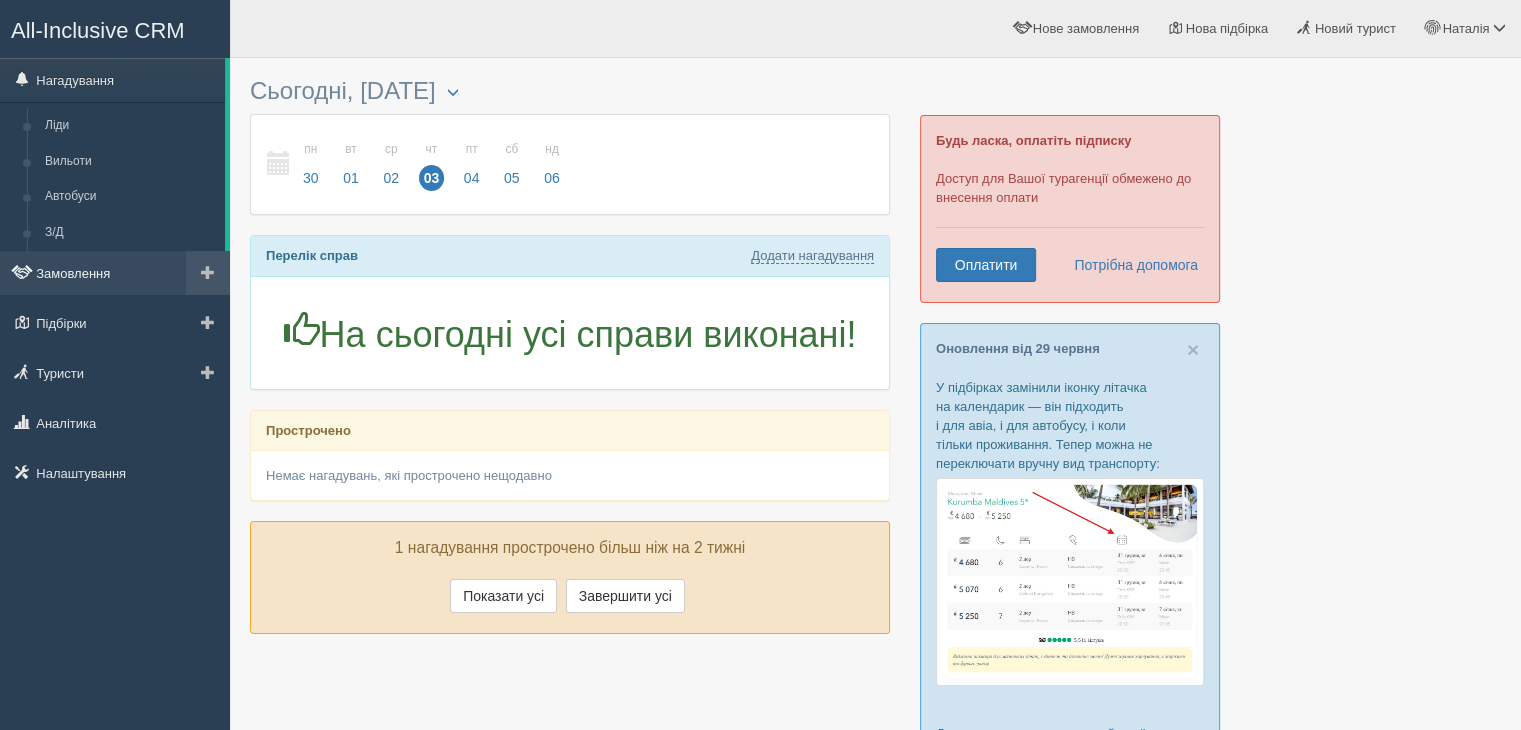 click on "Замовлення" at bounding box center [115, 273] 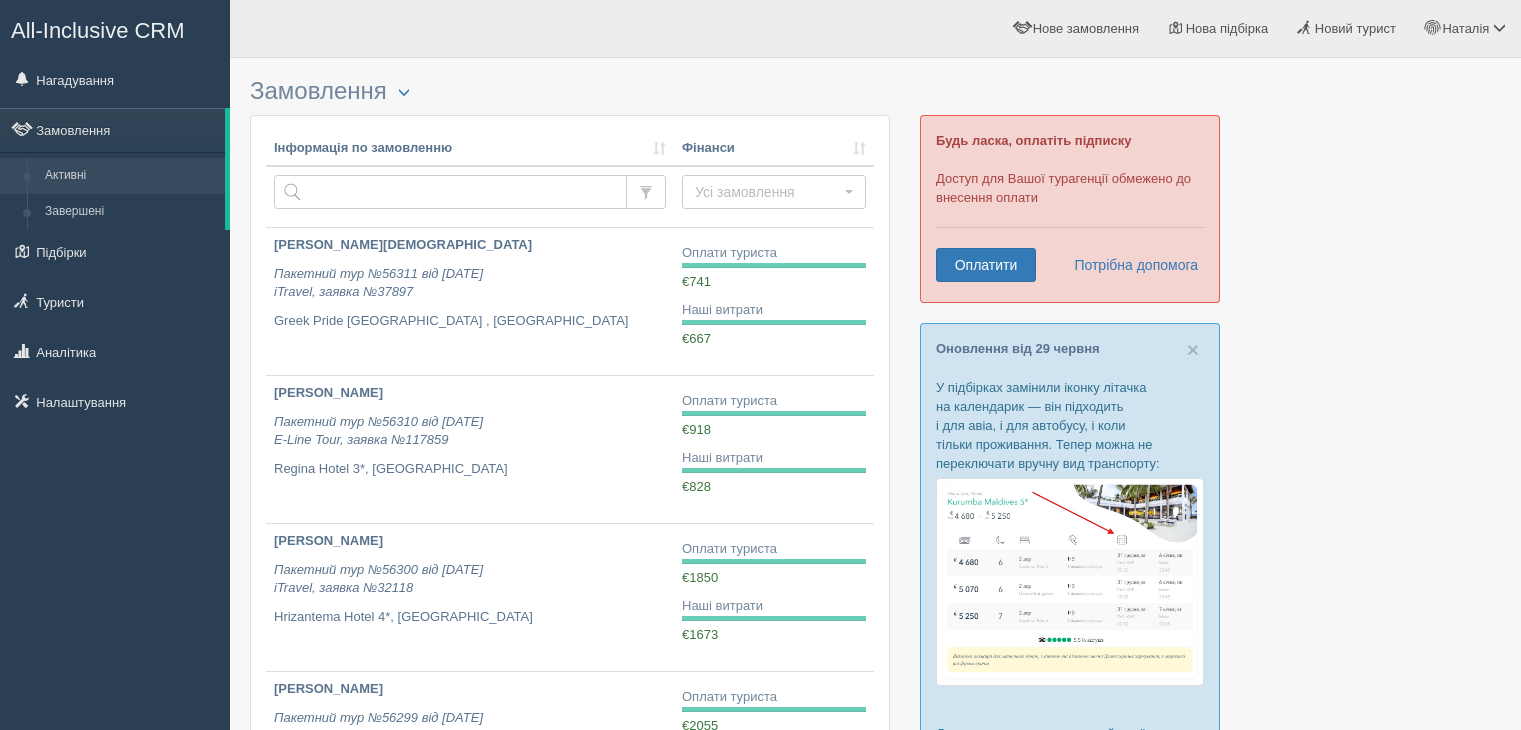 scroll, scrollTop: 0, scrollLeft: 0, axis: both 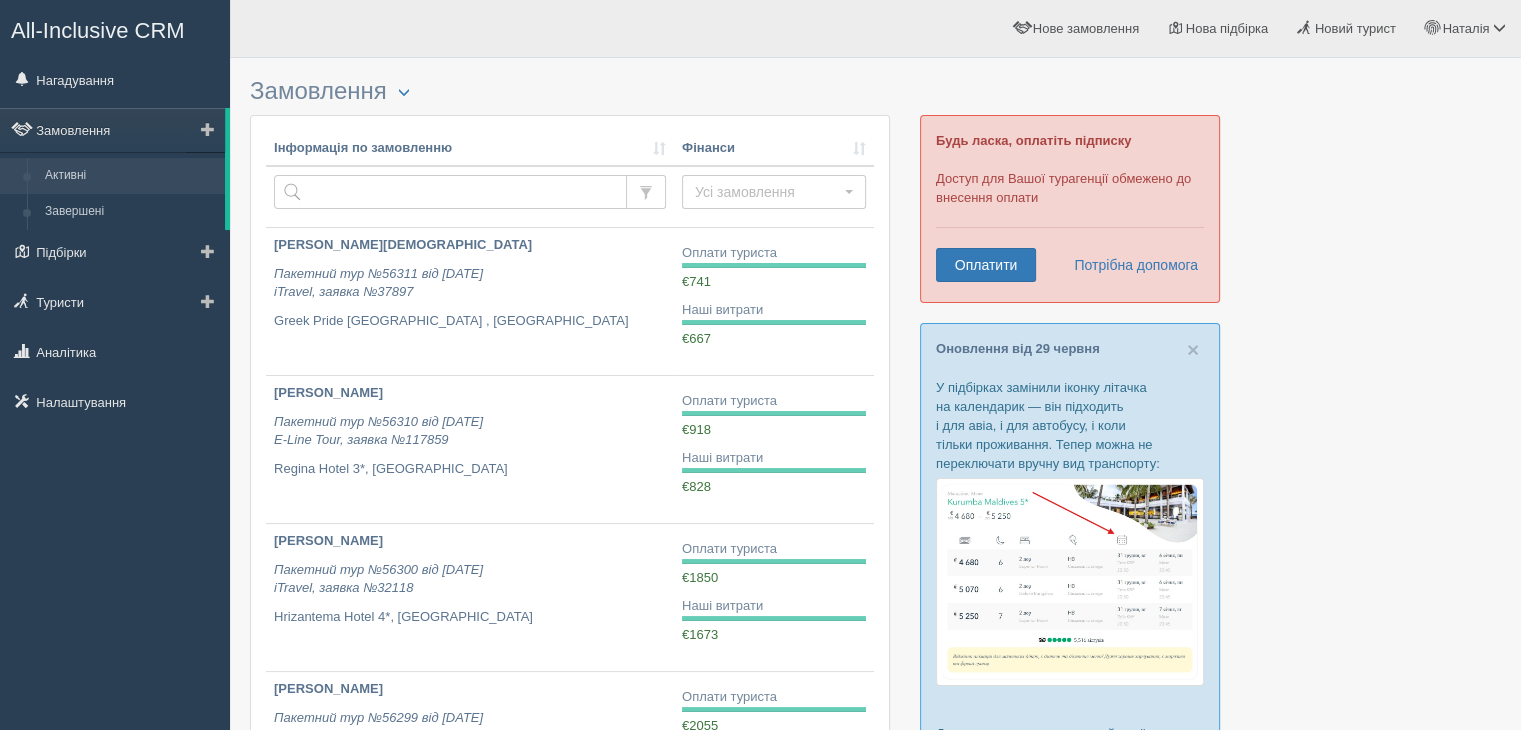 click on "Активні" at bounding box center [130, 176] 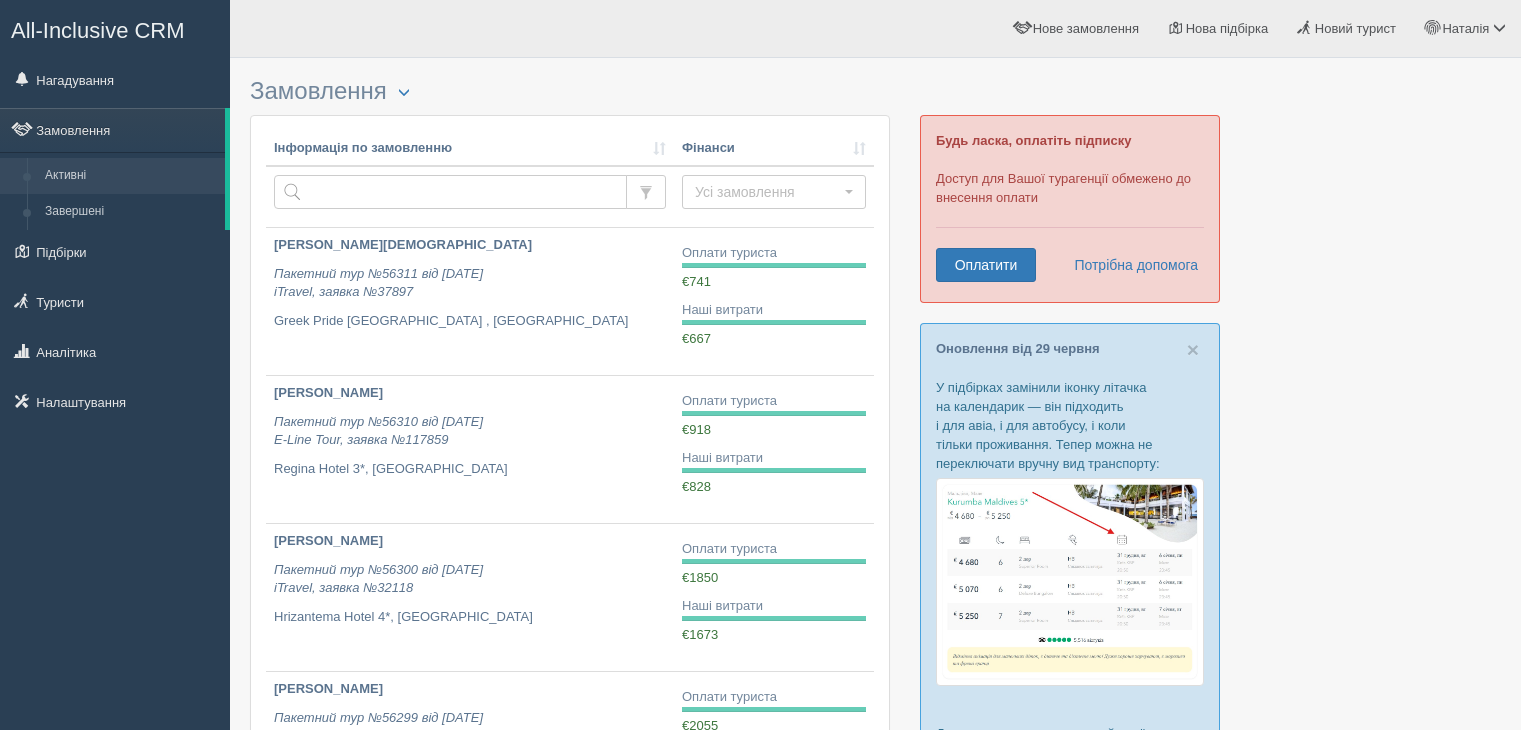 scroll, scrollTop: 0, scrollLeft: 0, axis: both 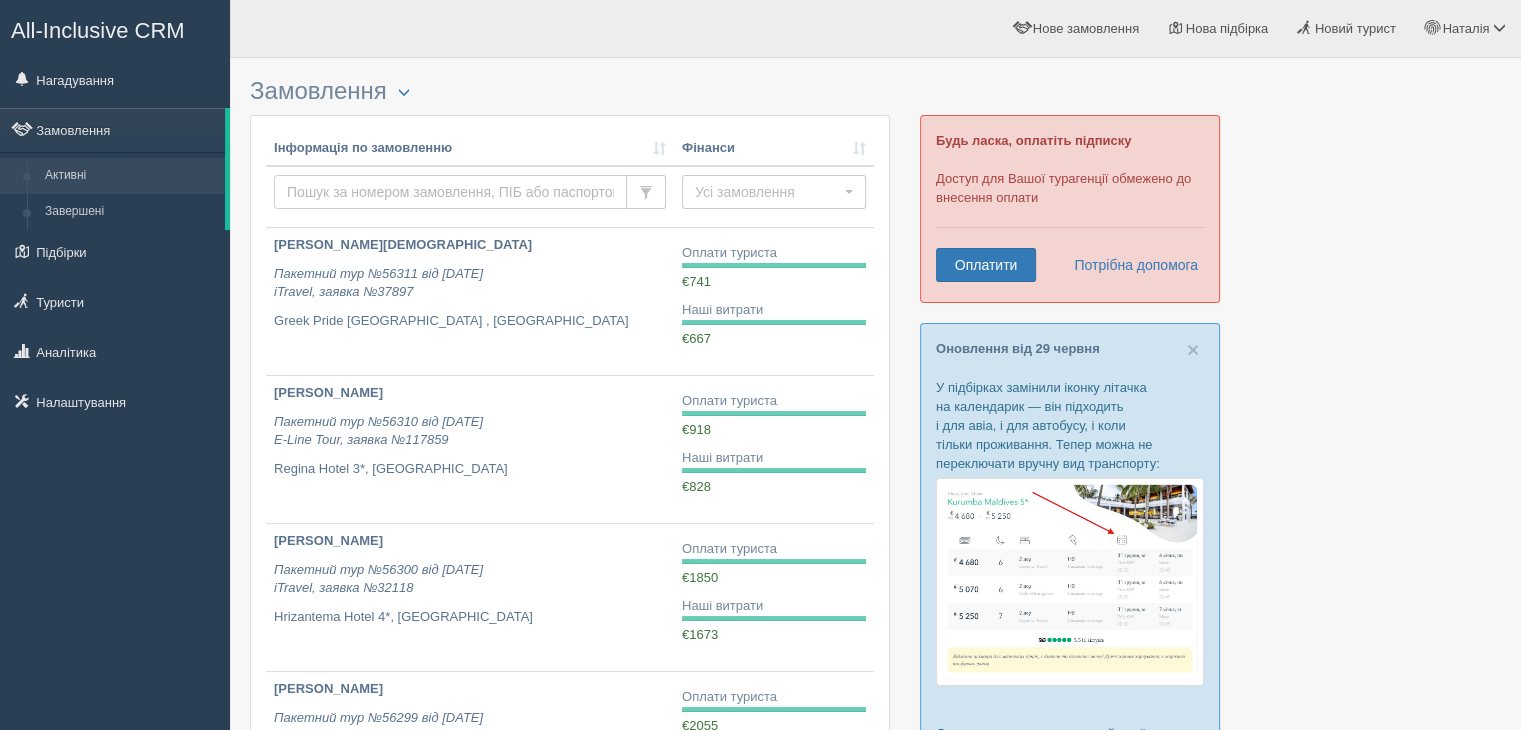click at bounding box center (450, 192) 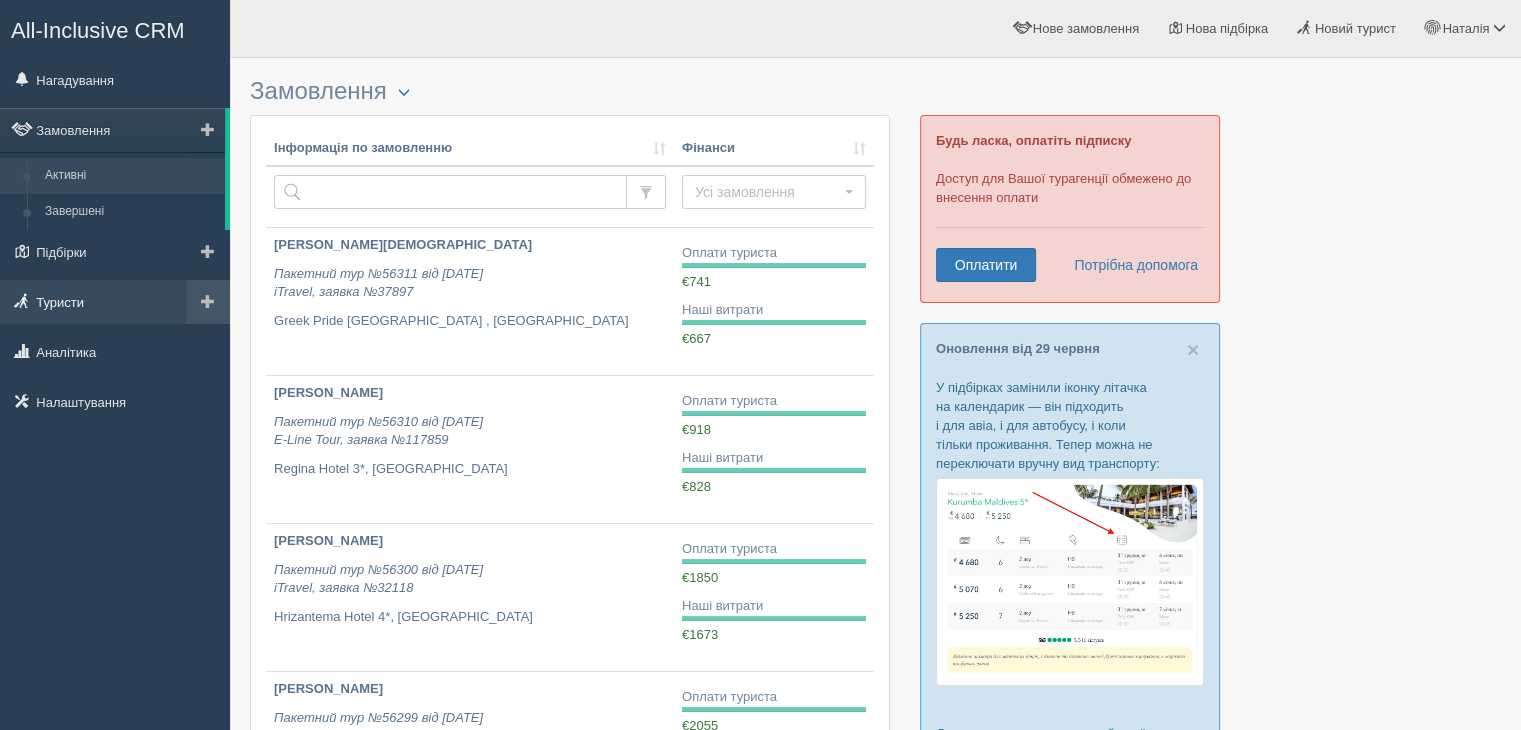 click on "Туристи" at bounding box center [115, 302] 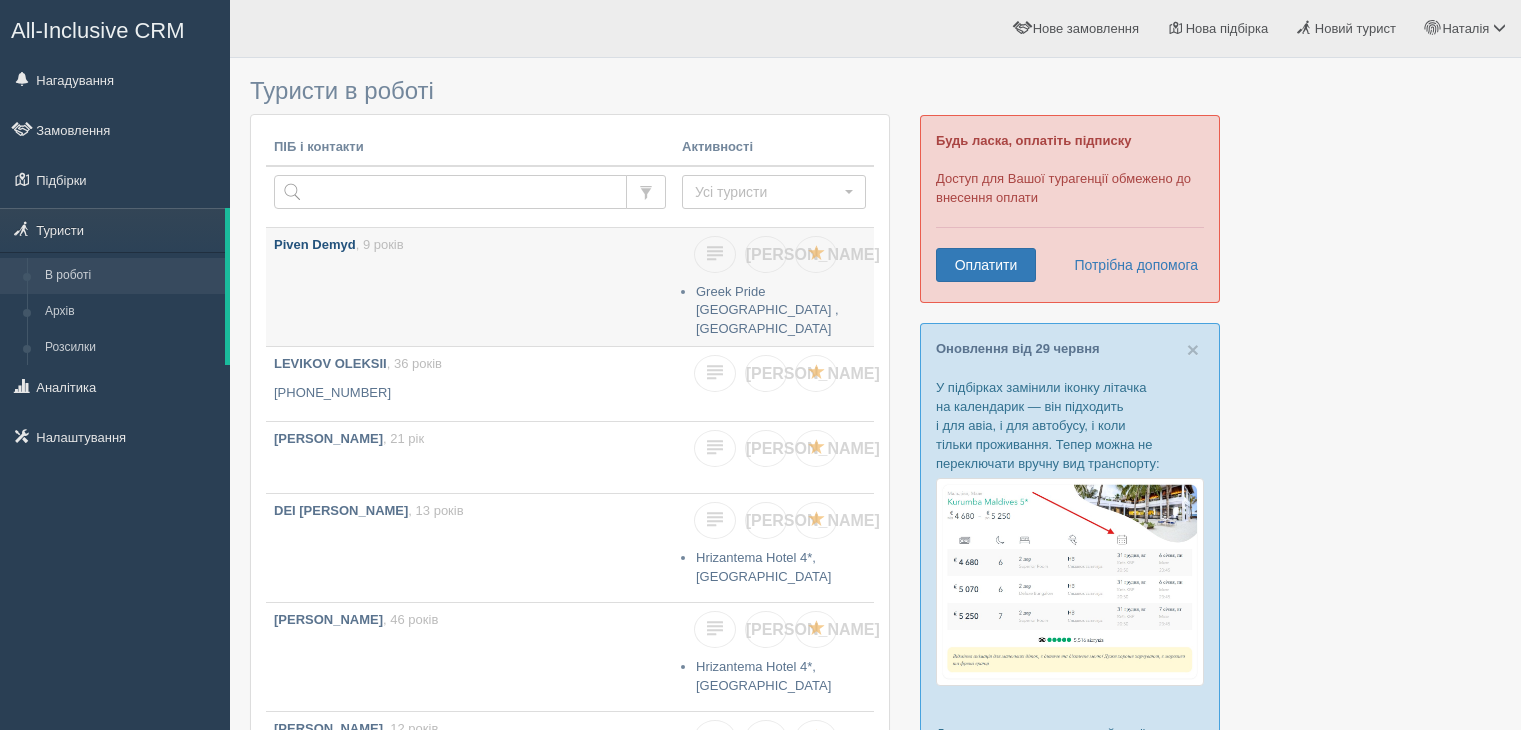 scroll, scrollTop: 0, scrollLeft: 0, axis: both 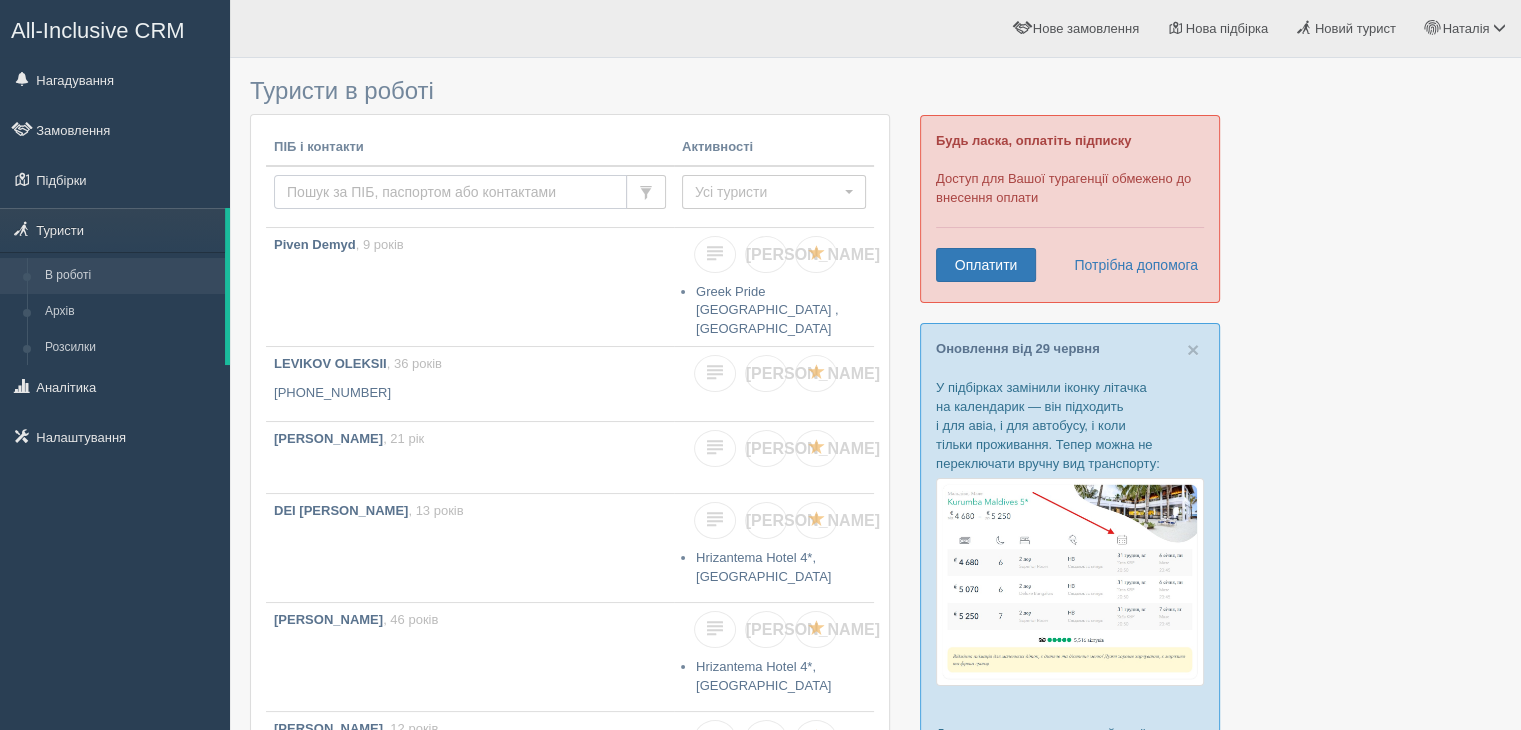 click at bounding box center (450, 192) 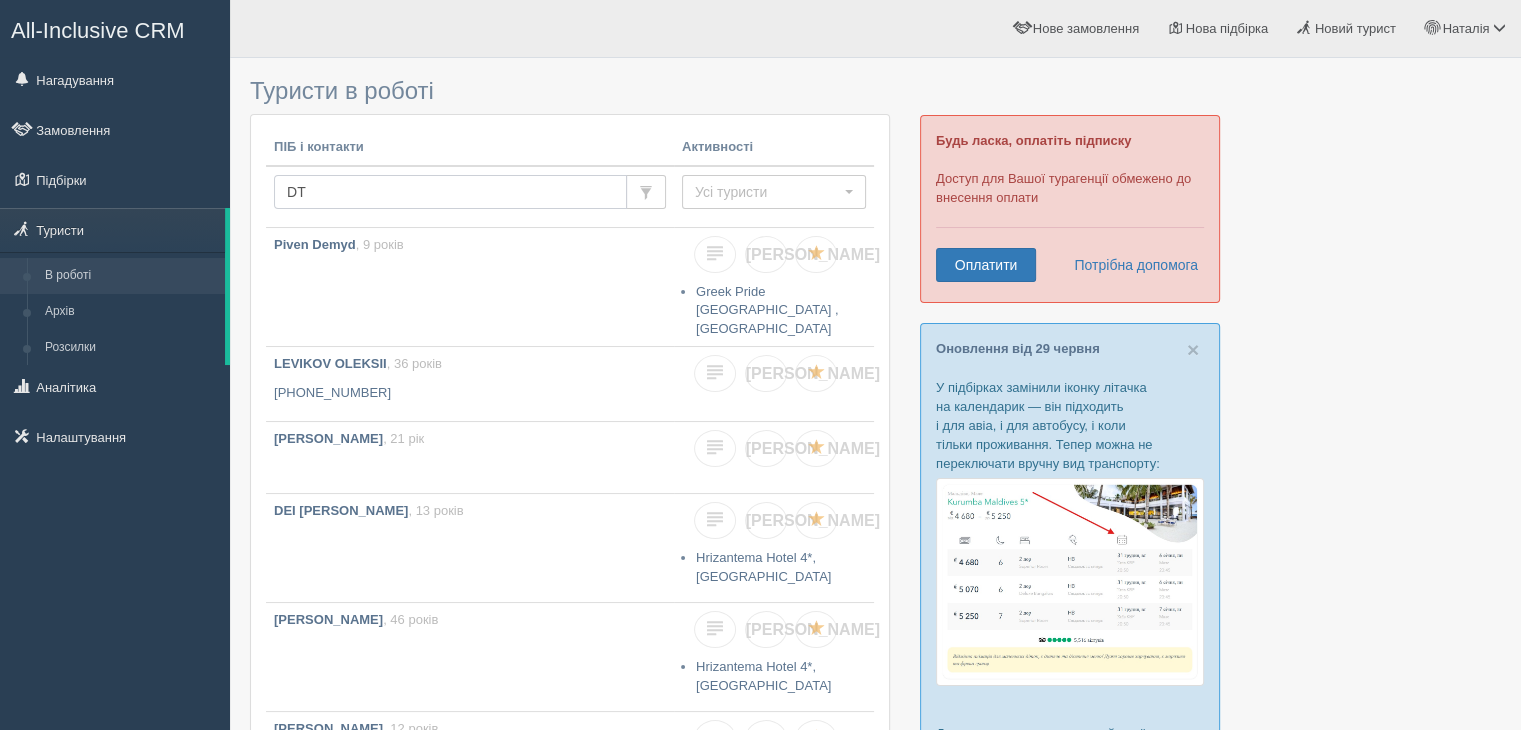 type on "D" 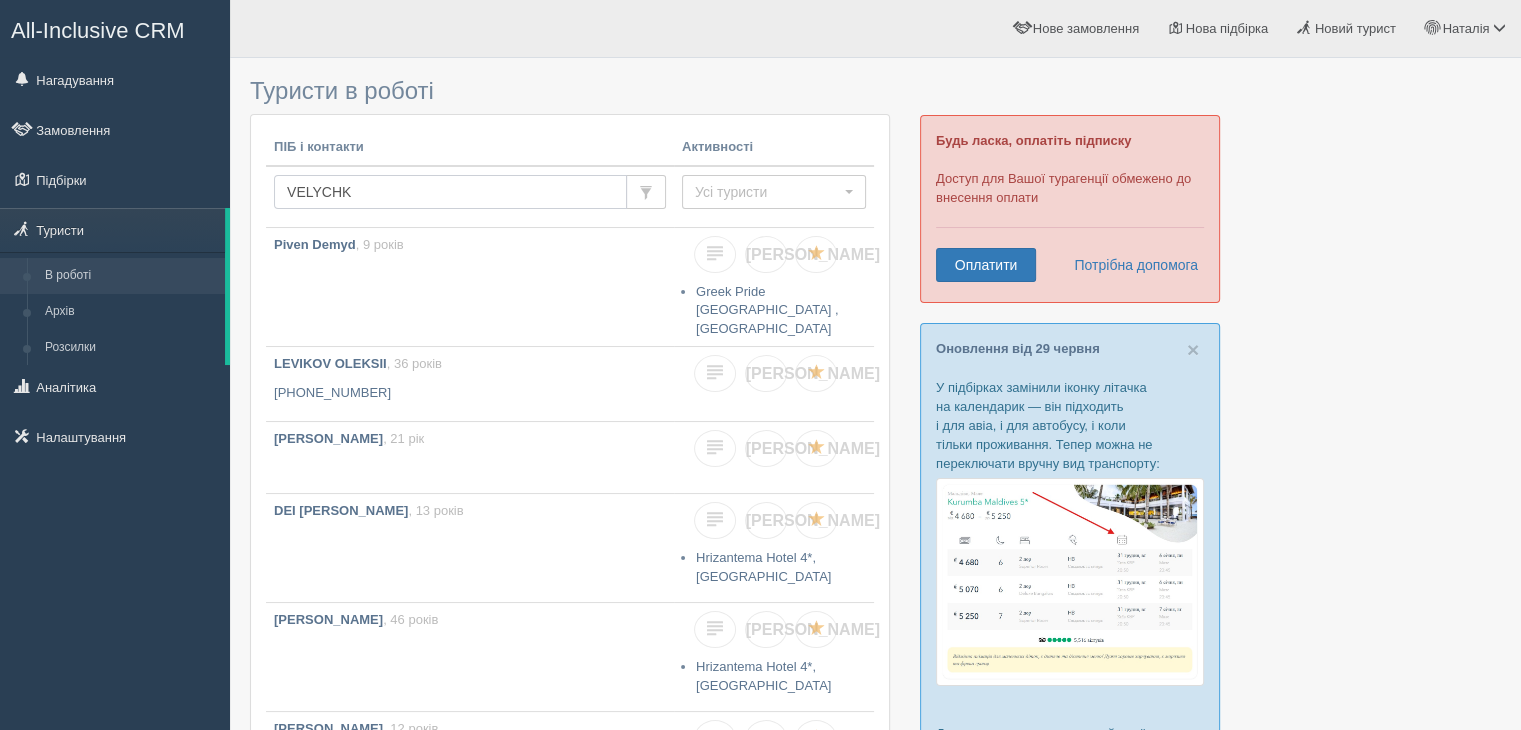 type on "VELYCHKO" 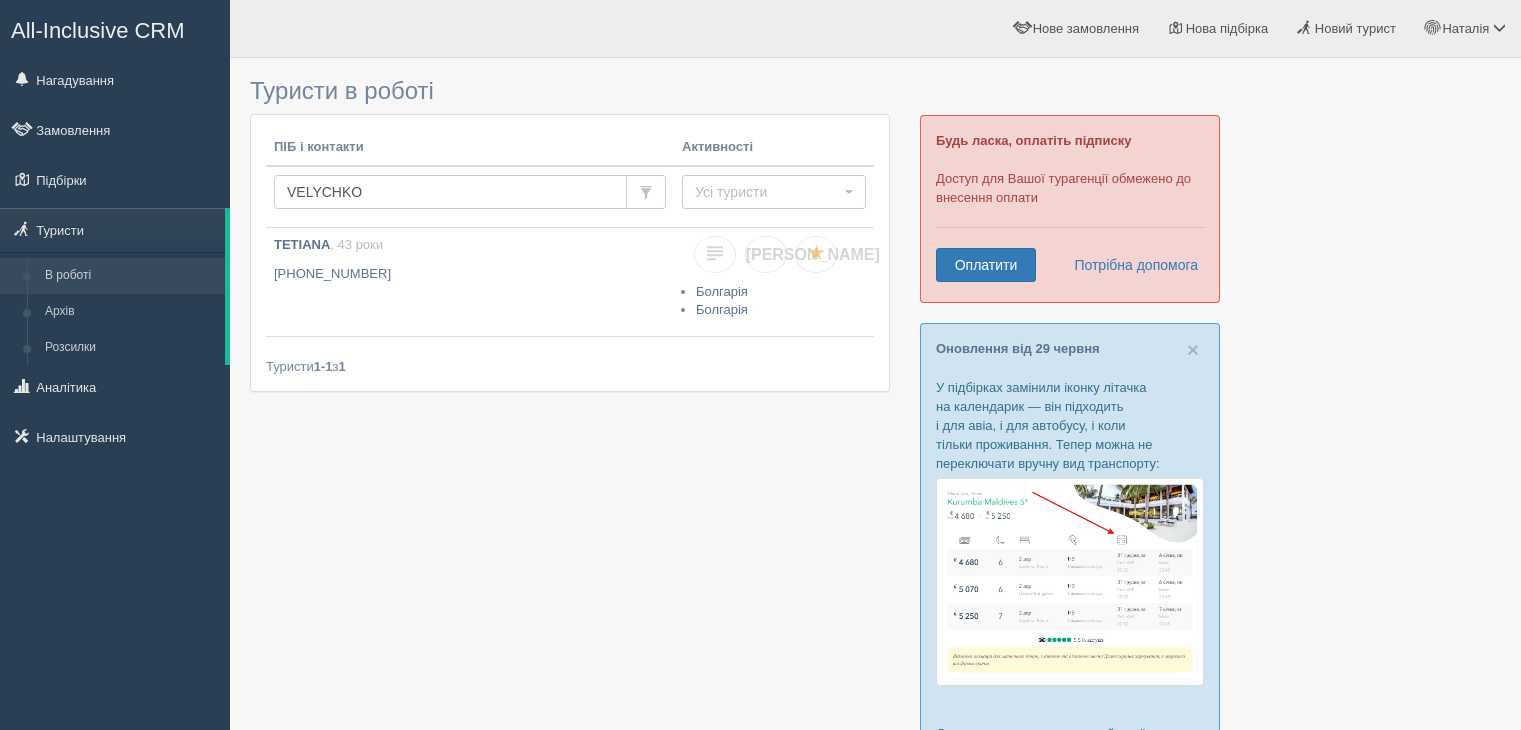scroll, scrollTop: 0, scrollLeft: 0, axis: both 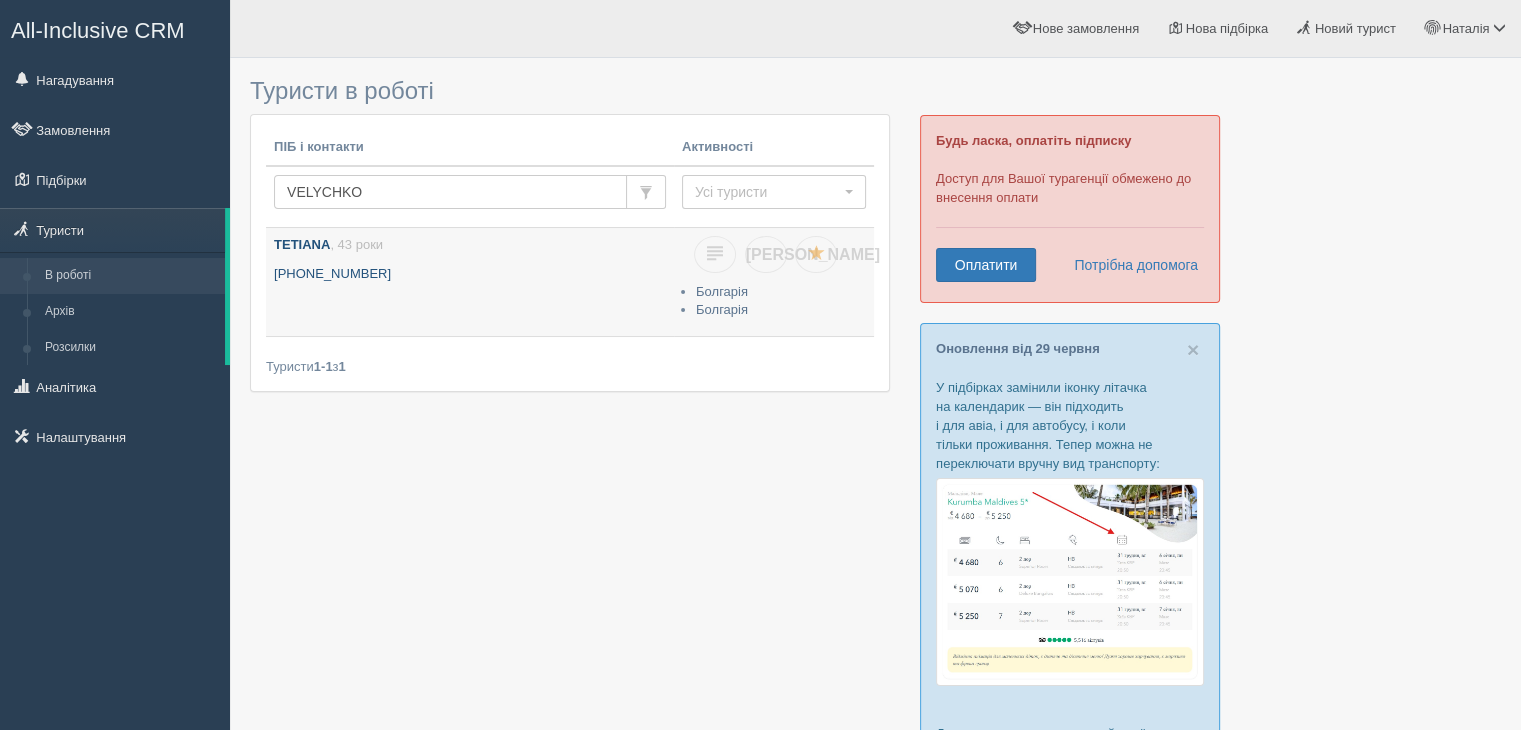 click on "TETIANA ,
43 роки
+380 50 617 2700" at bounding box center (470, 282) 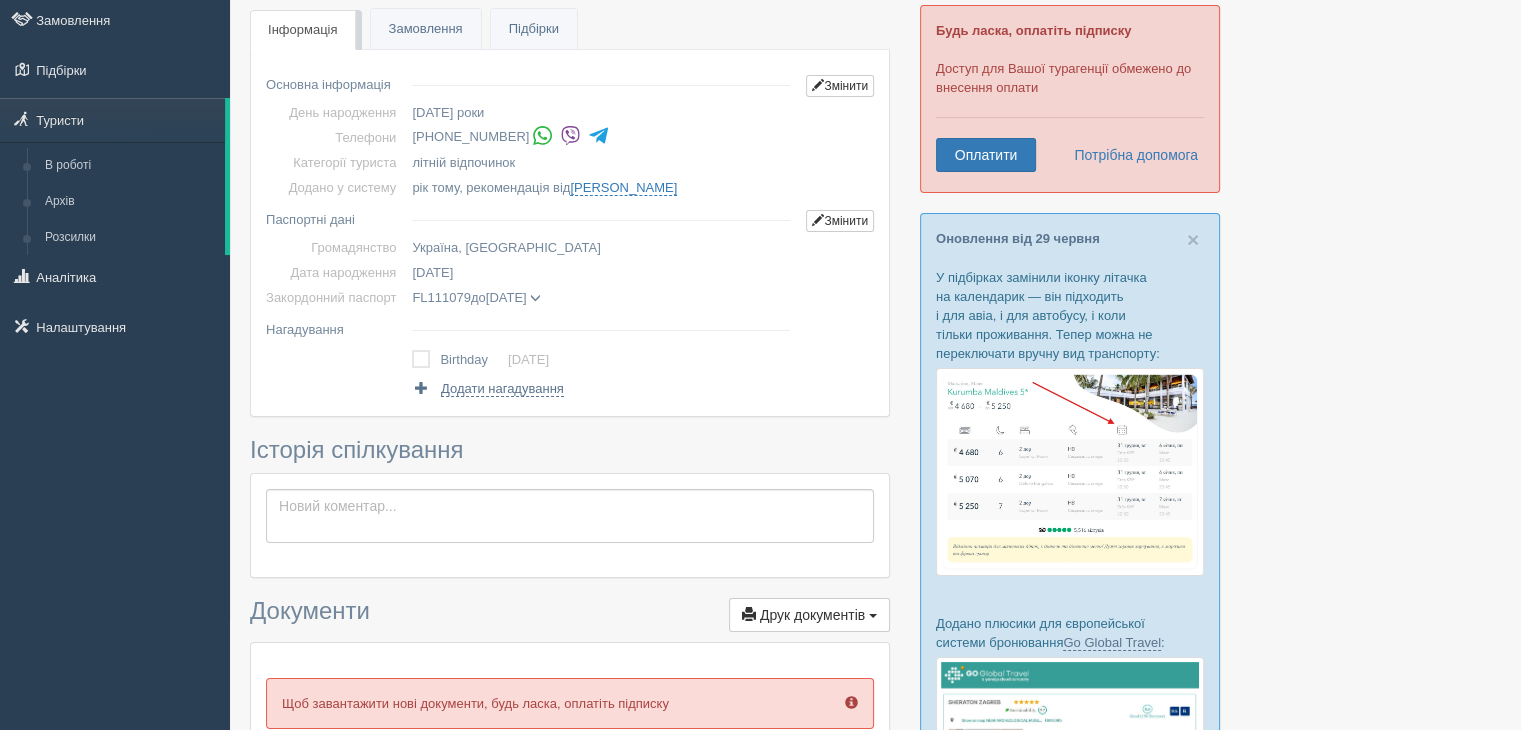 scroll, scrollTop: 0, scrollLeft: 0, axis: both 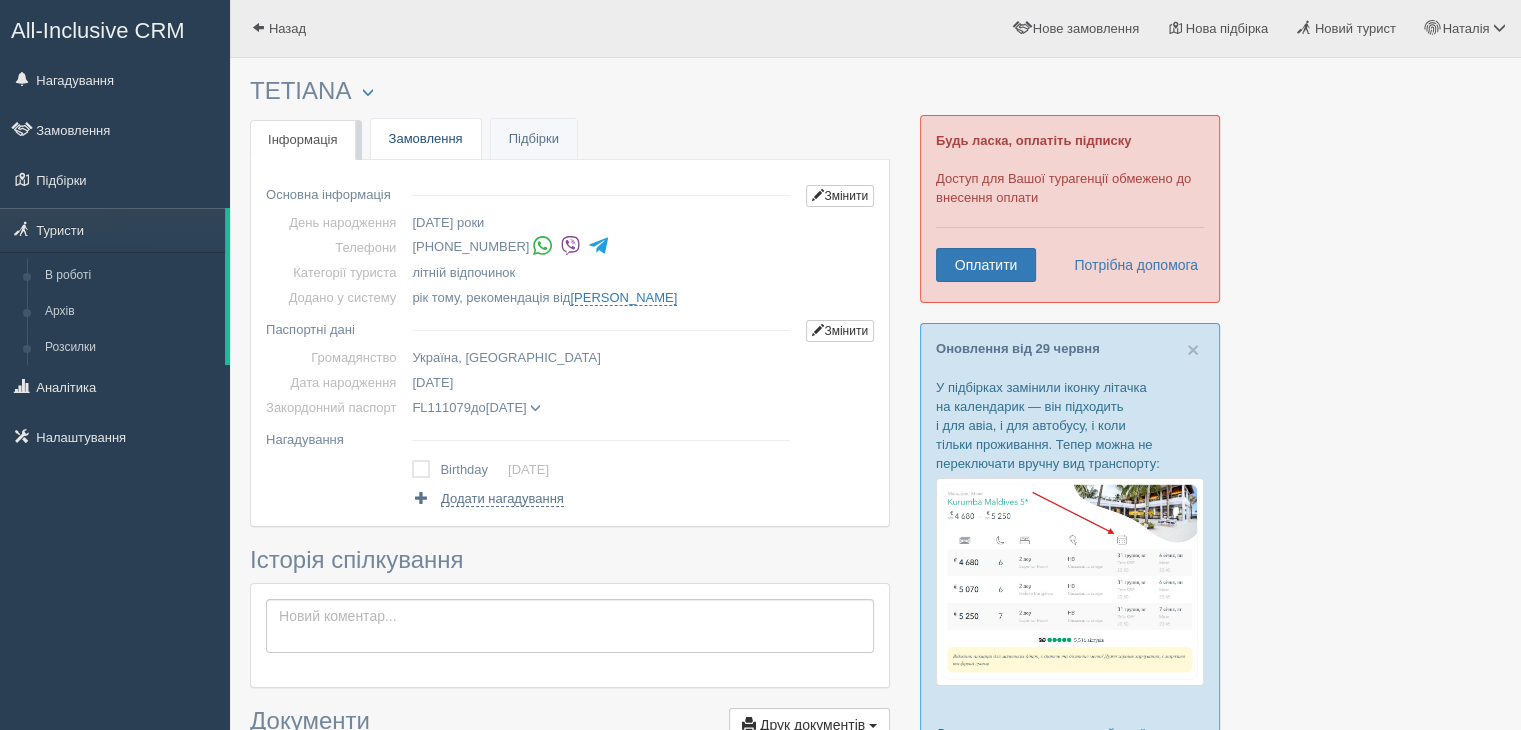click on "Замовлення" at bounding box center (426, 139) 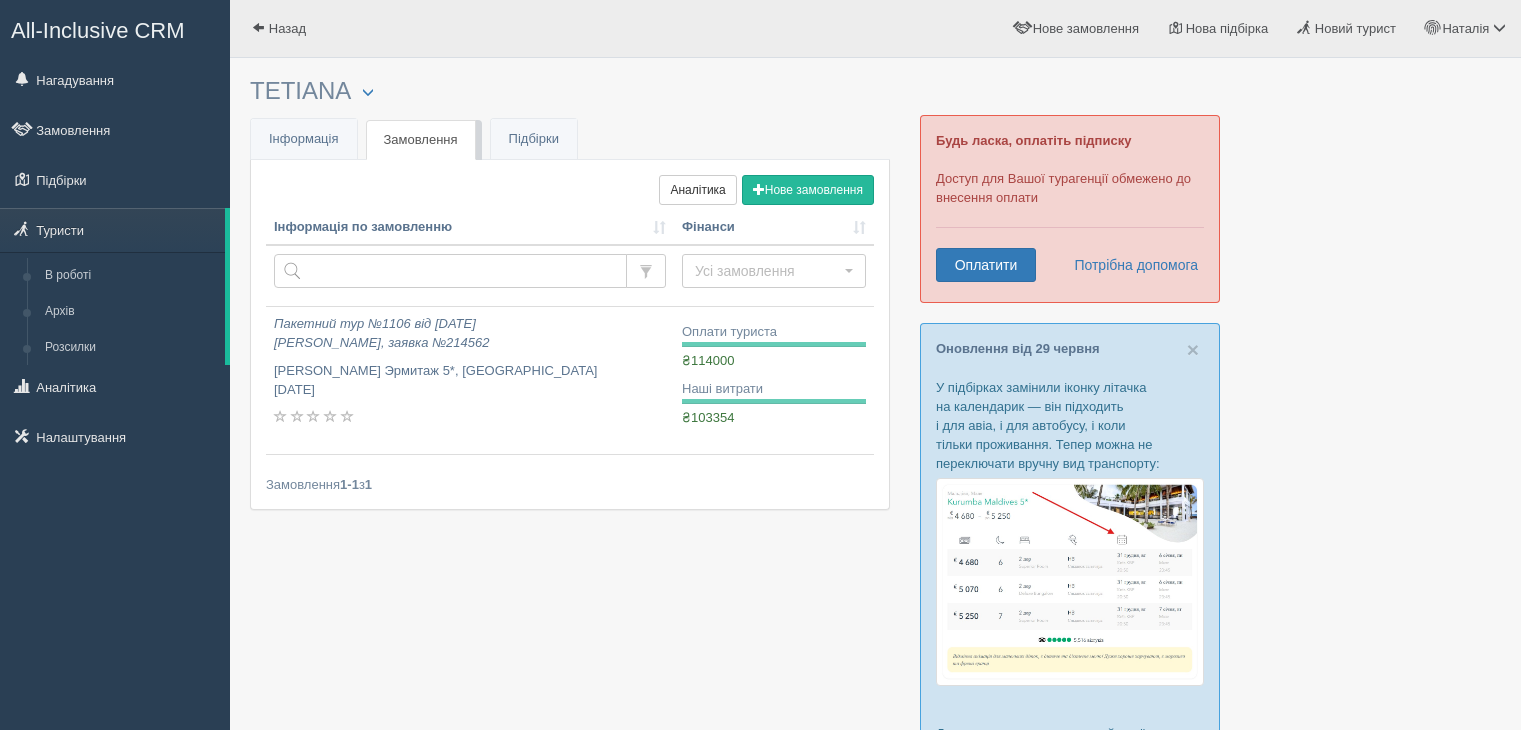 scroll, scrollTop: 0, scrollLeft: 0, axis: both 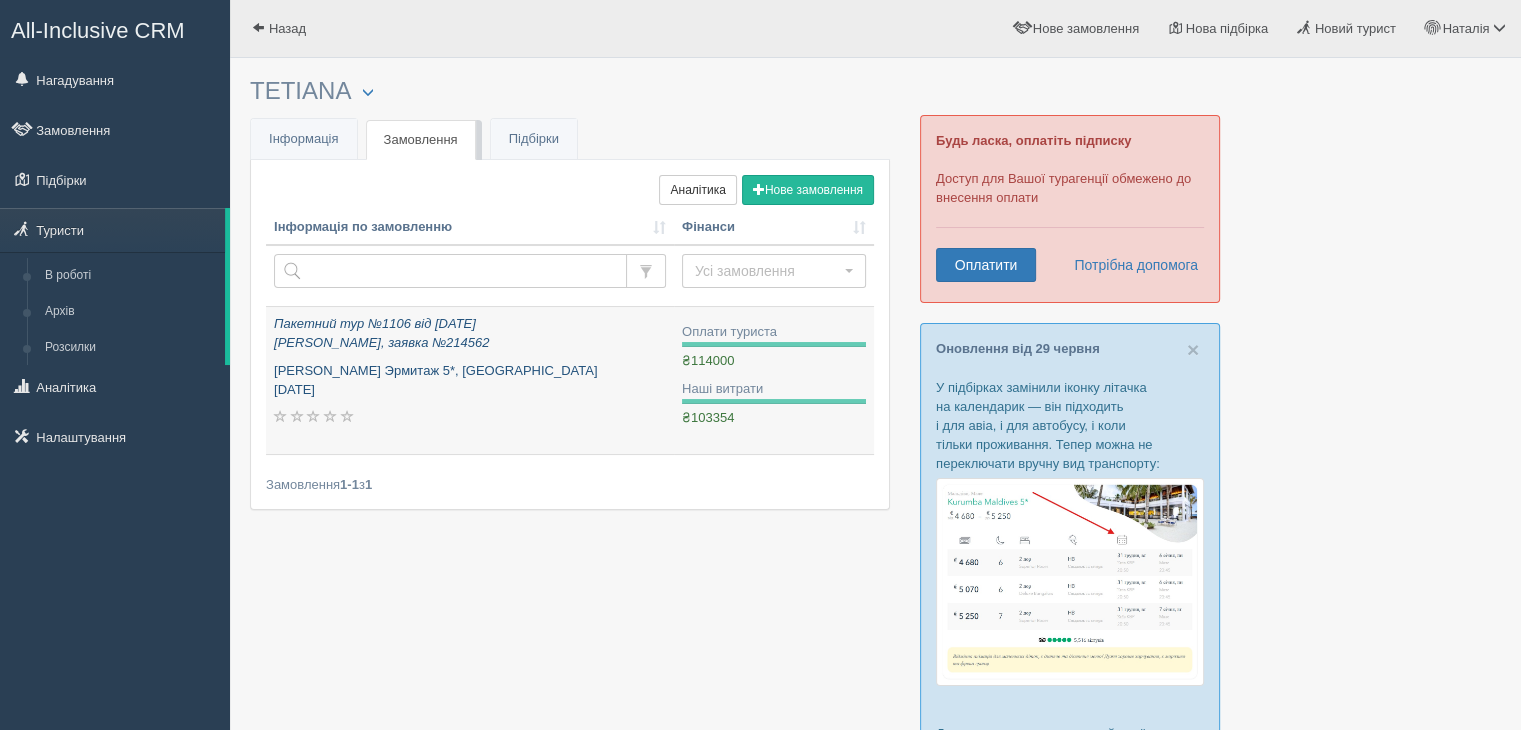 click on "Пакетний тур №1106 від [DATE]
Alf, заявка №214562" at bounding box center (470, 333) 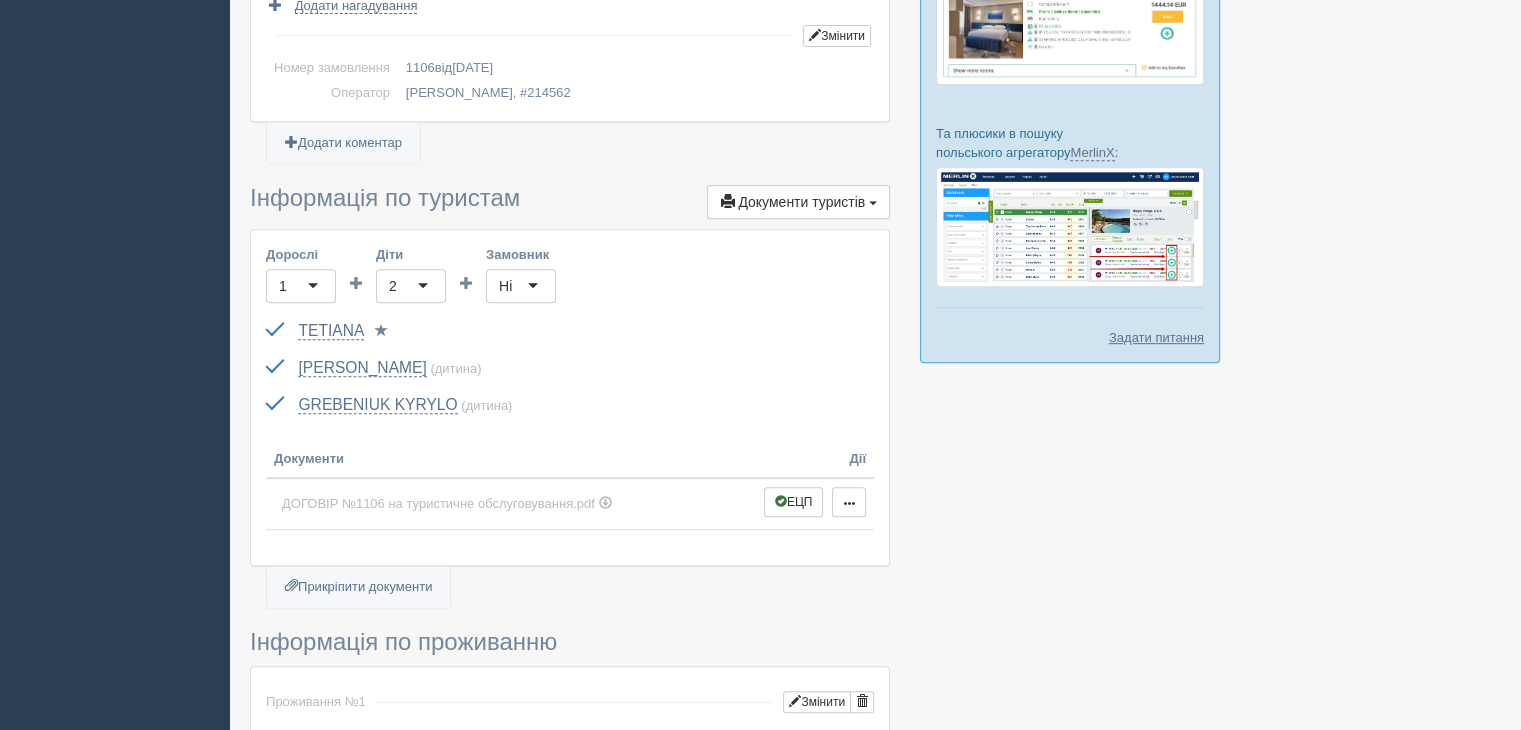 scroll, scrollTop: 860, scrollLeft: 0, axis: vertical 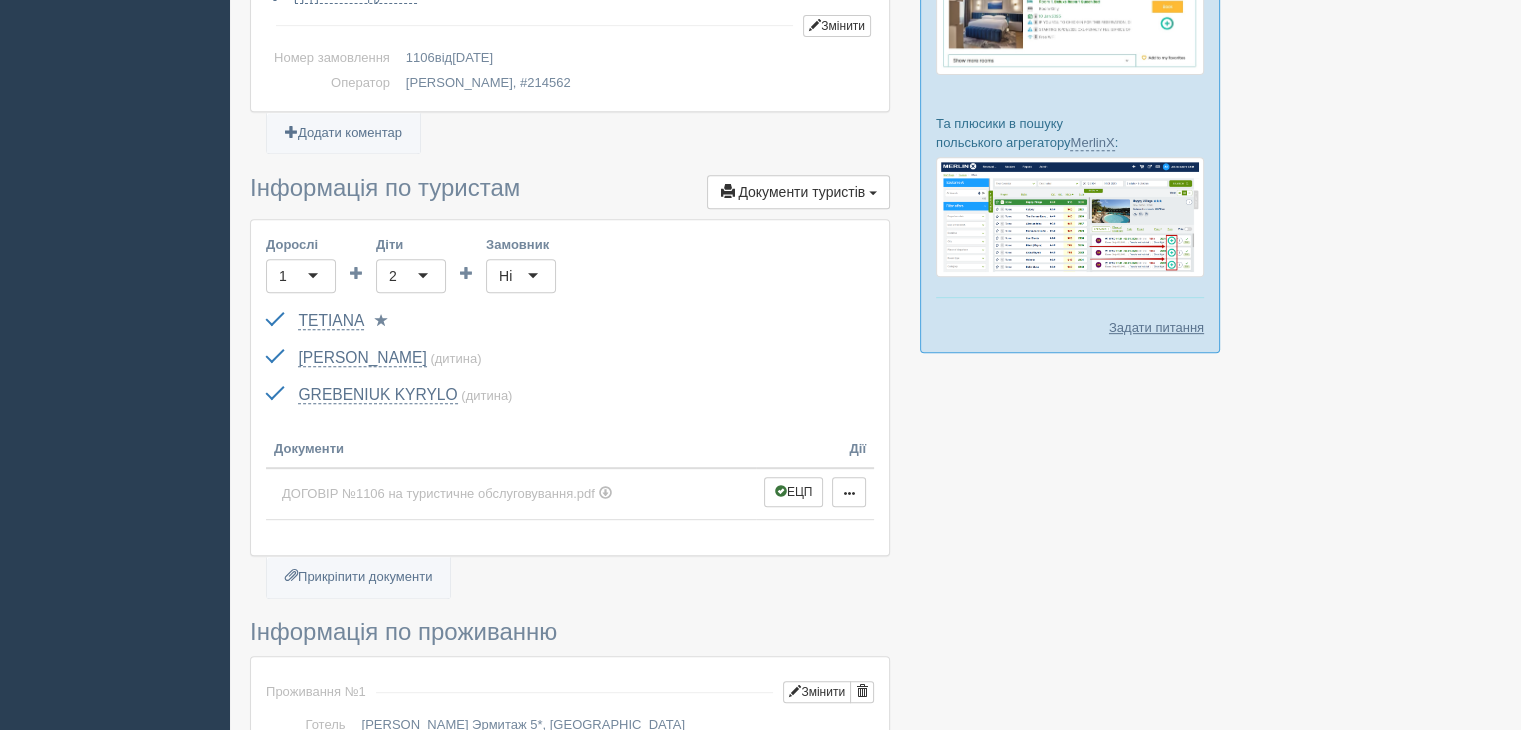 click on "TETIANA
FL111079 до 16.01.2028
Паспорт 2
Обрати іншого..." at bounding box center [570, 321] 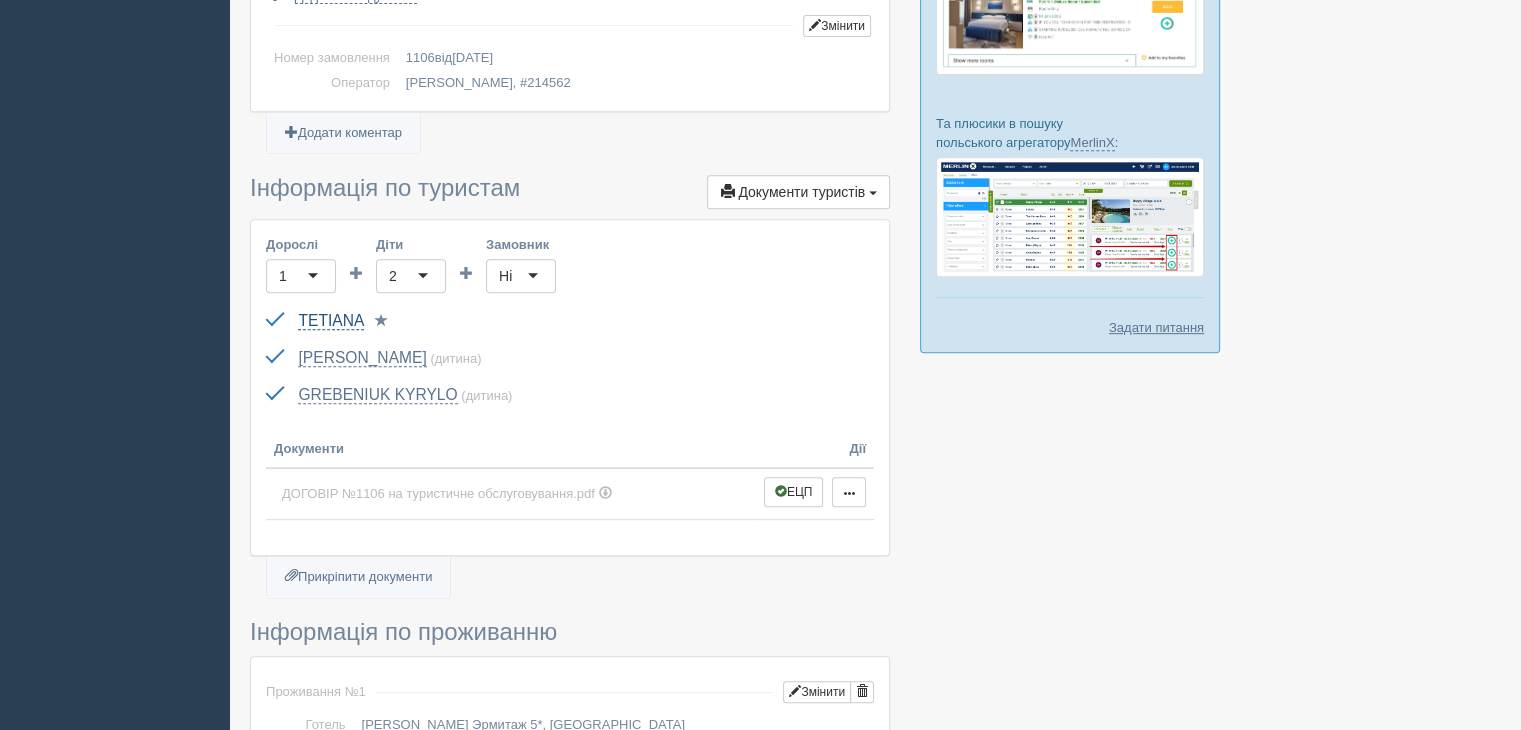 click on "TETIANA" at bounding box center (331, 321) 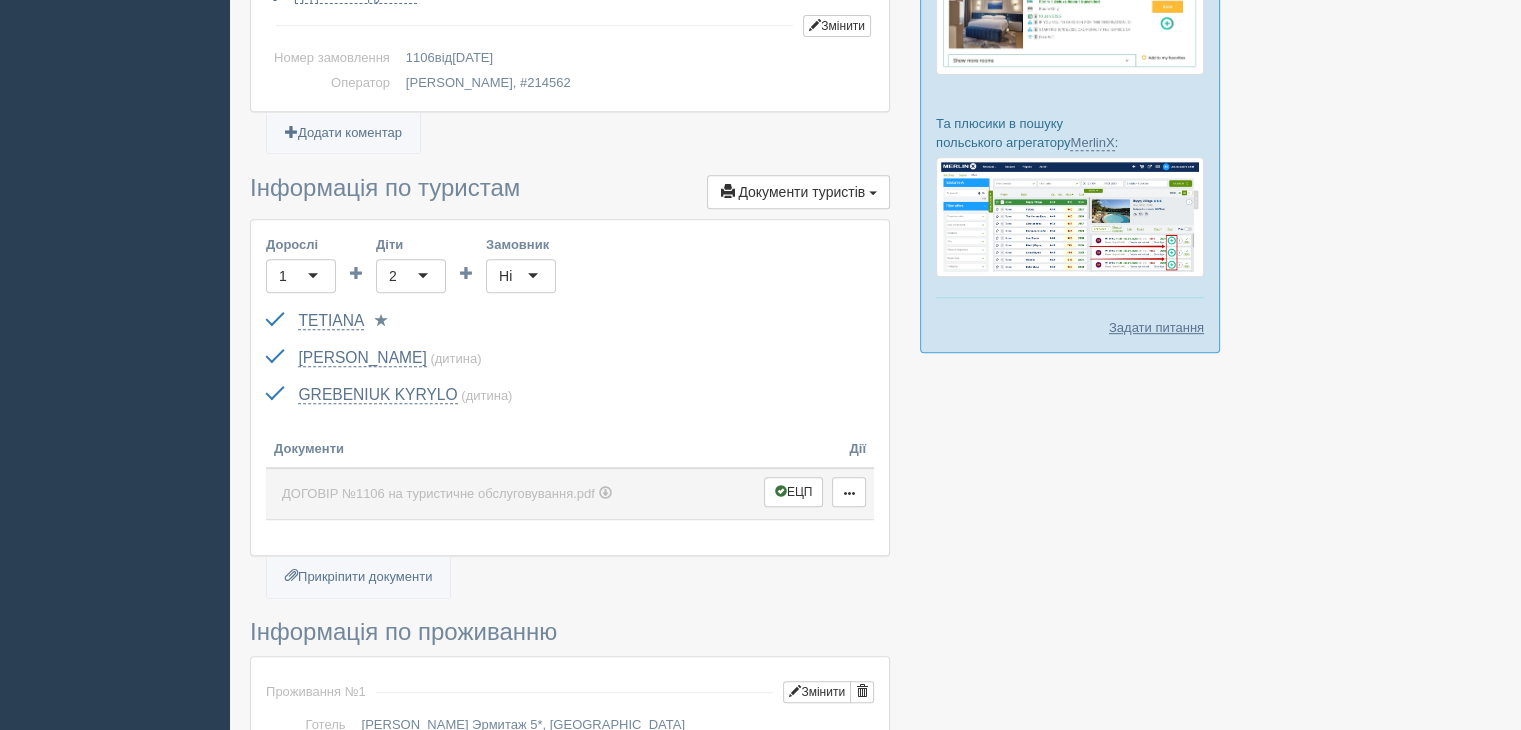 click on "ДОГОВІР №1106 на туристичне обслуговування.pdf" at bounding box center [438, 493] 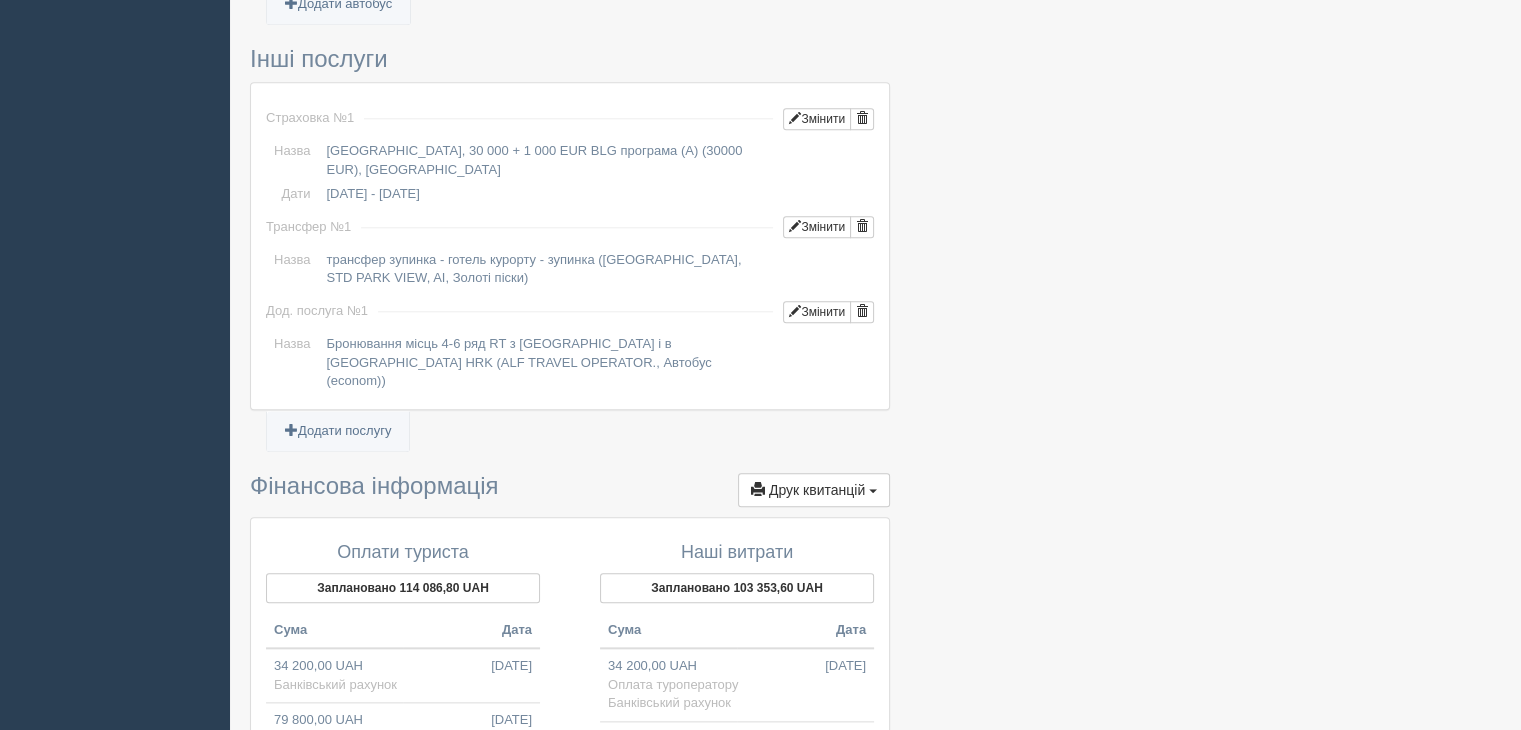 scroll, scrollTop: 2480, scrollLeft: 0, axis: vertical 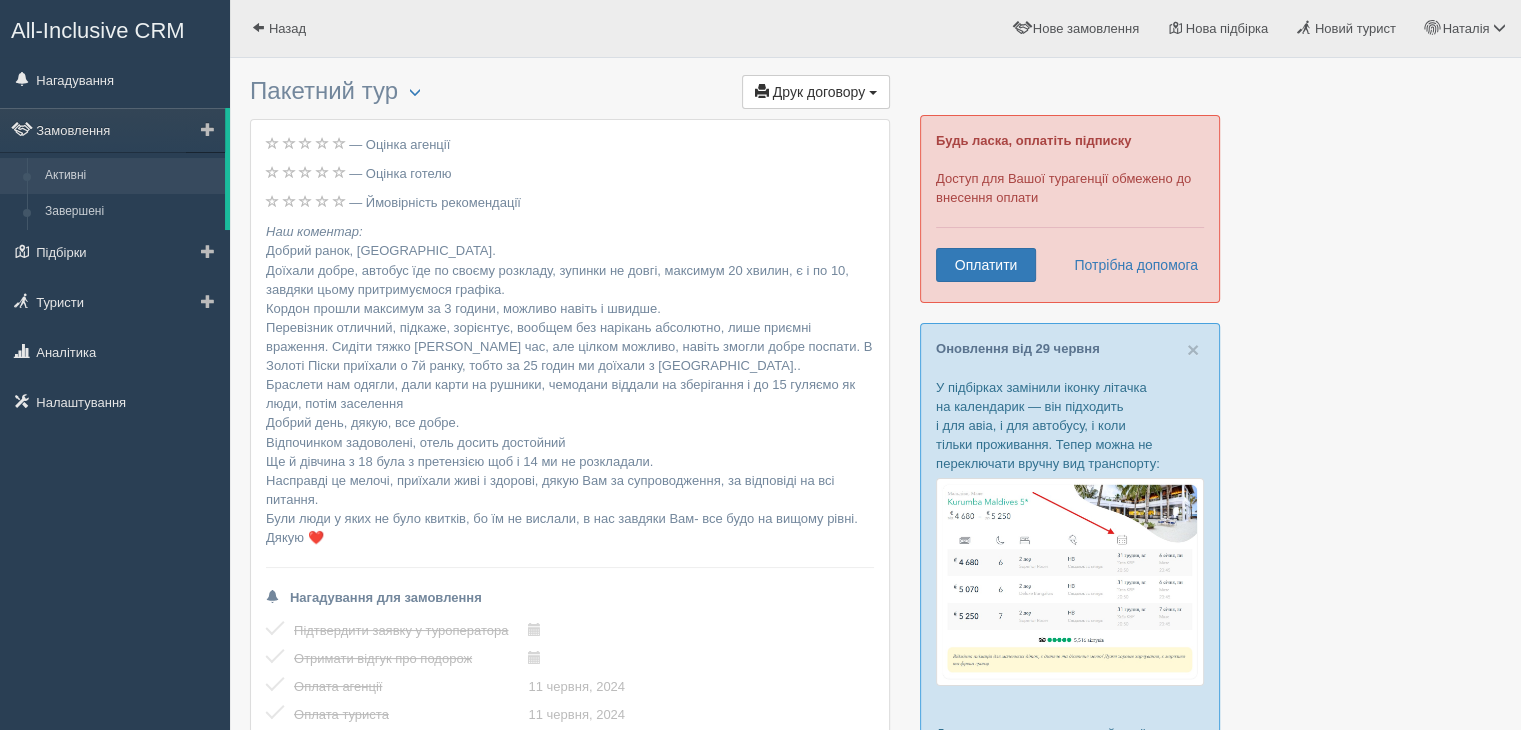 click on "Активні" at bounding box center [130, 176] 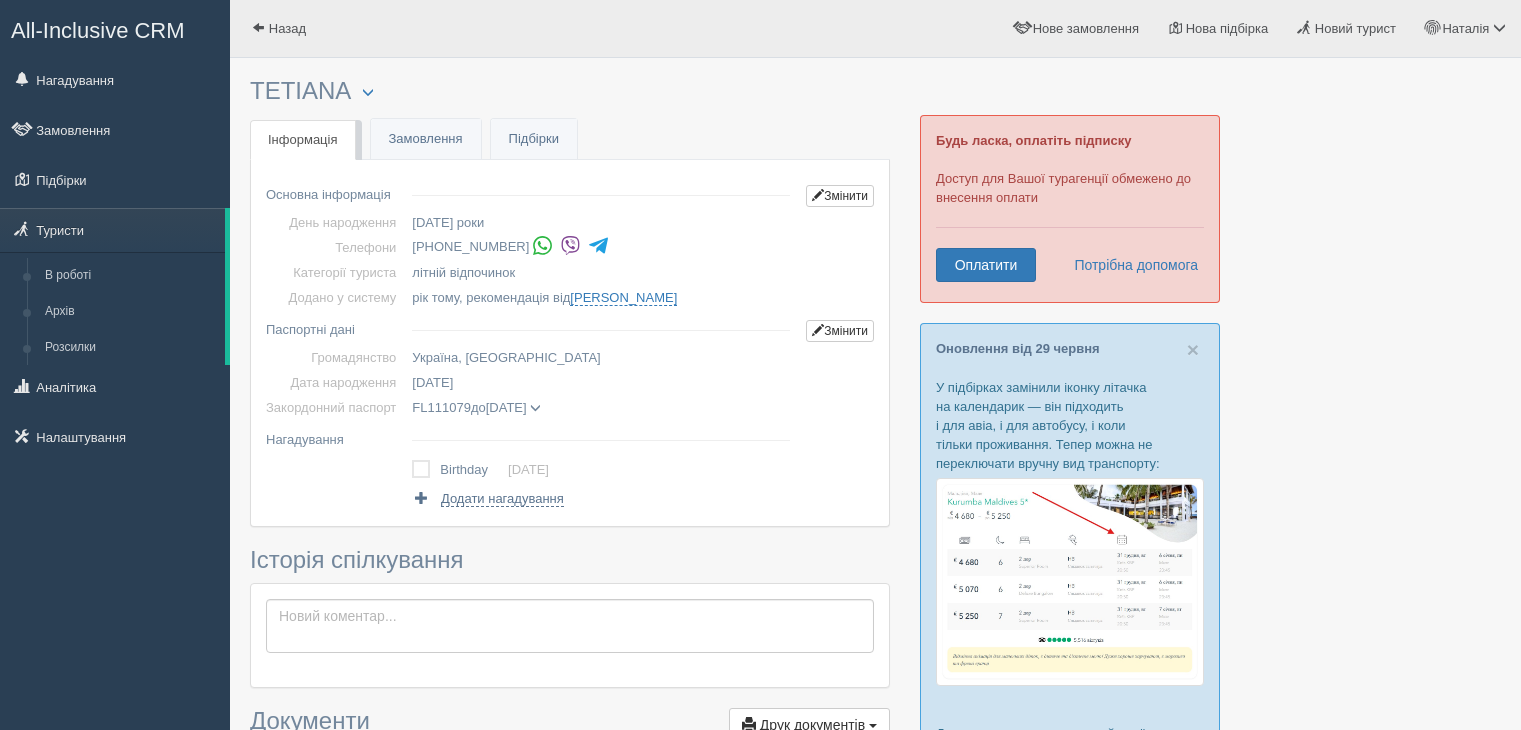scroll, scrollTop: 0, scrollLeft: 0, axis: both 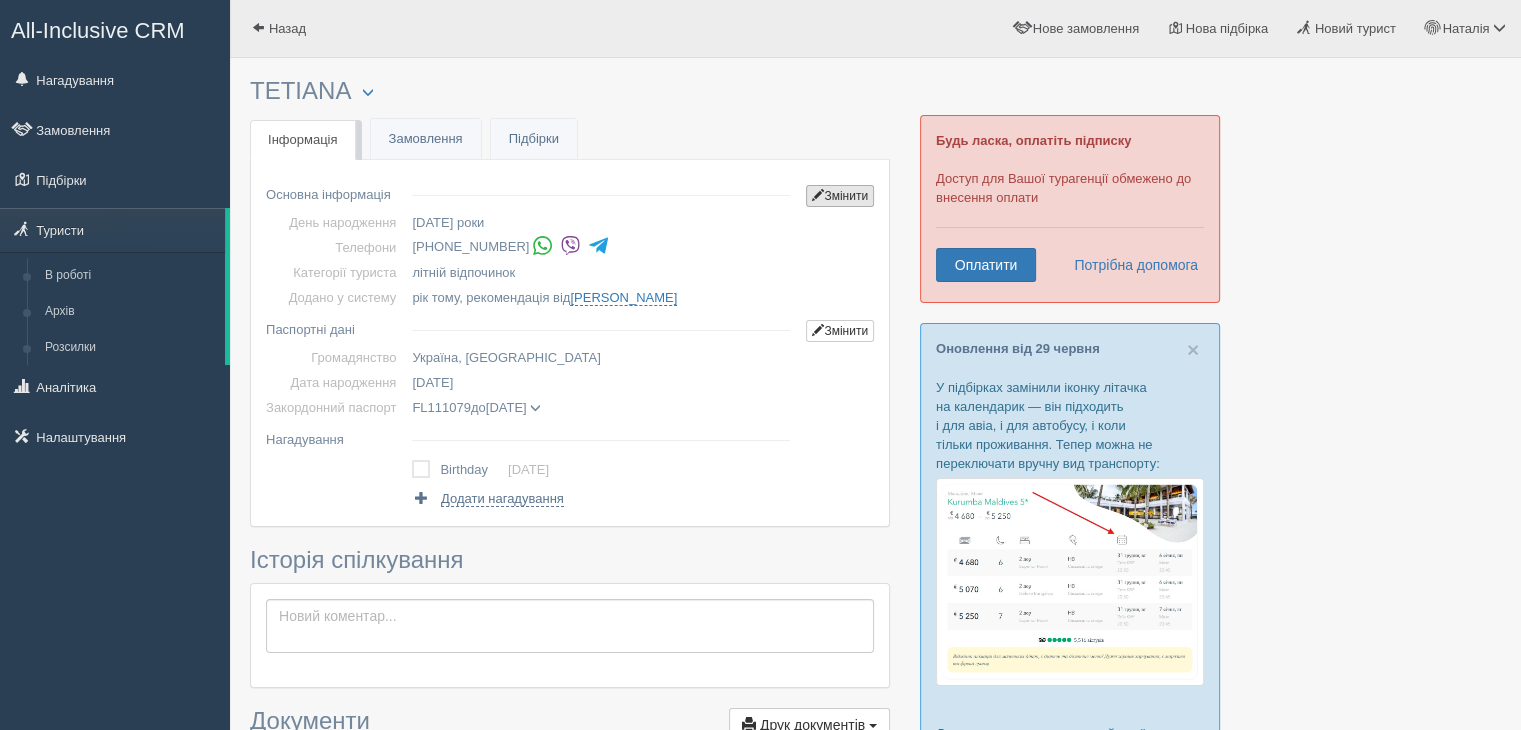 click on "Змінити" at bounding box center (840, 196) 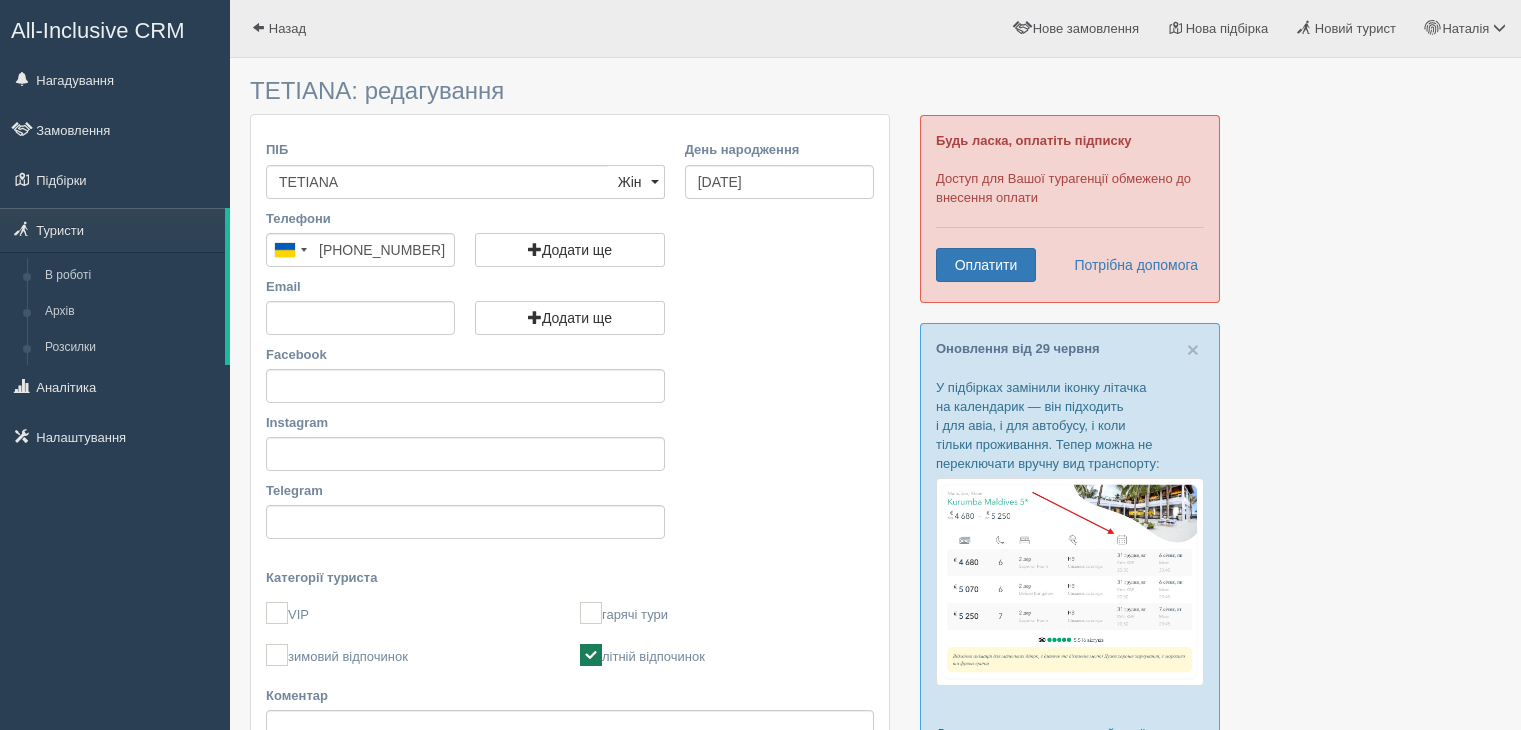 scroll, scrollTop: 0, scrollLeft: 0, axis: both 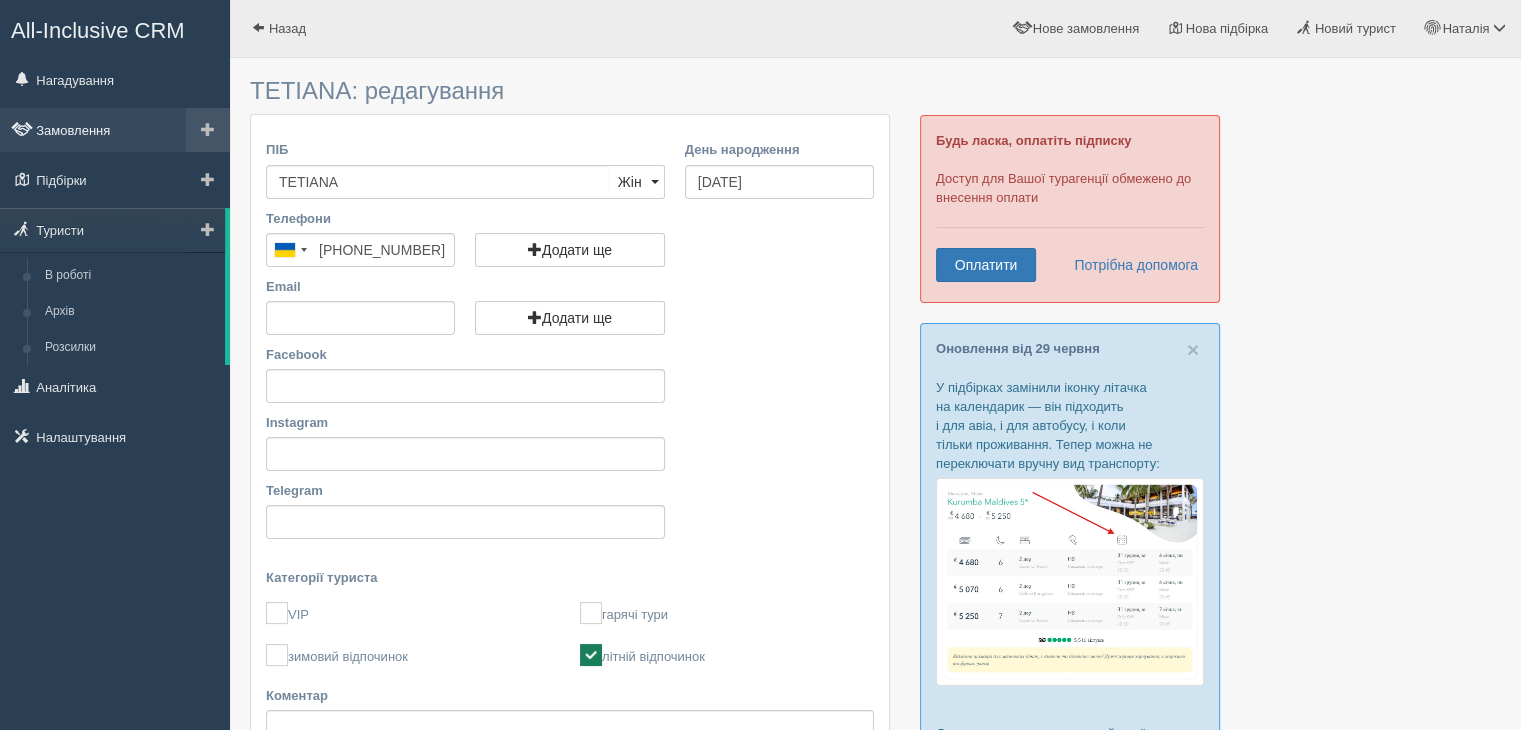 click on "Замовлення" at bounding box center (115, 130) 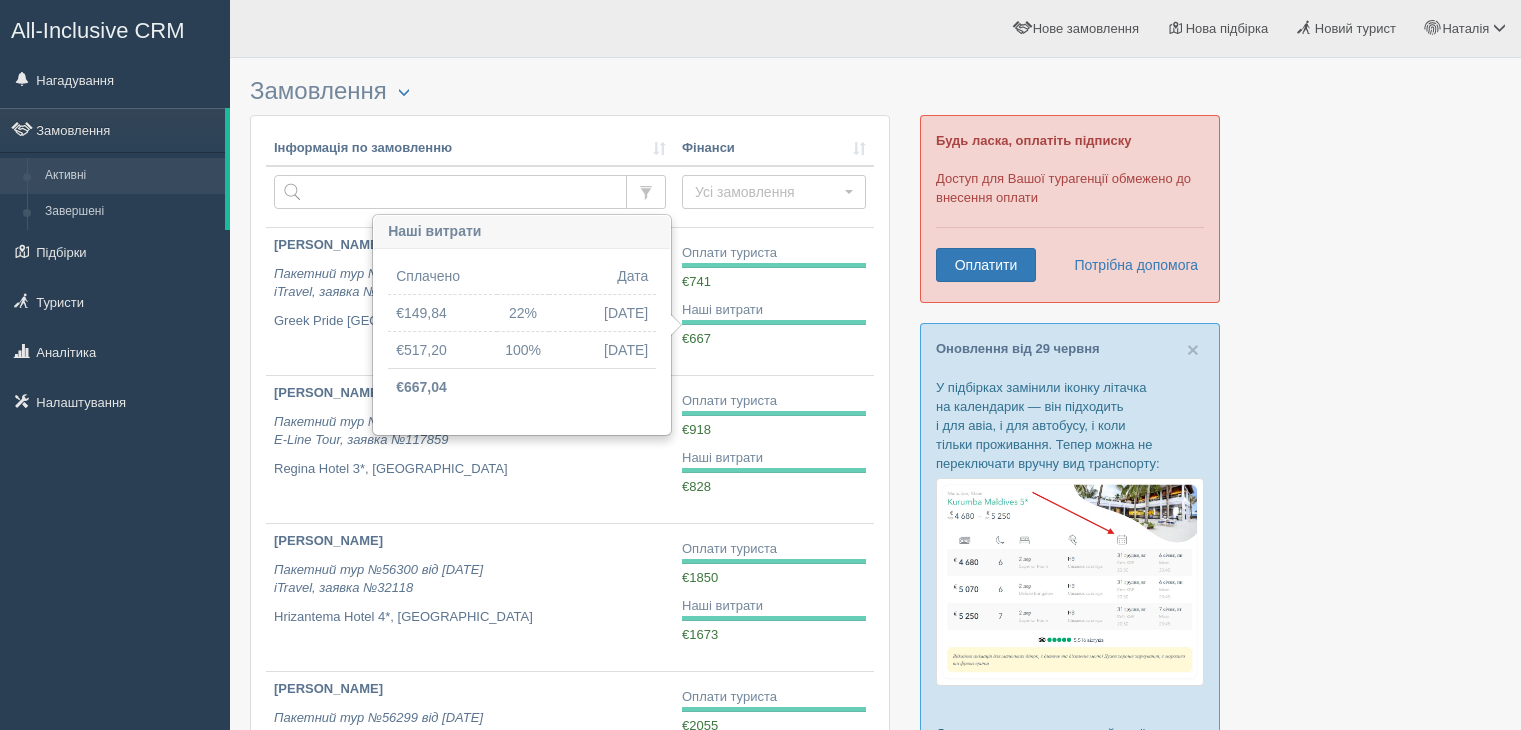 scroll, scrollTop: 0, scrollLeft: 0, axis: both 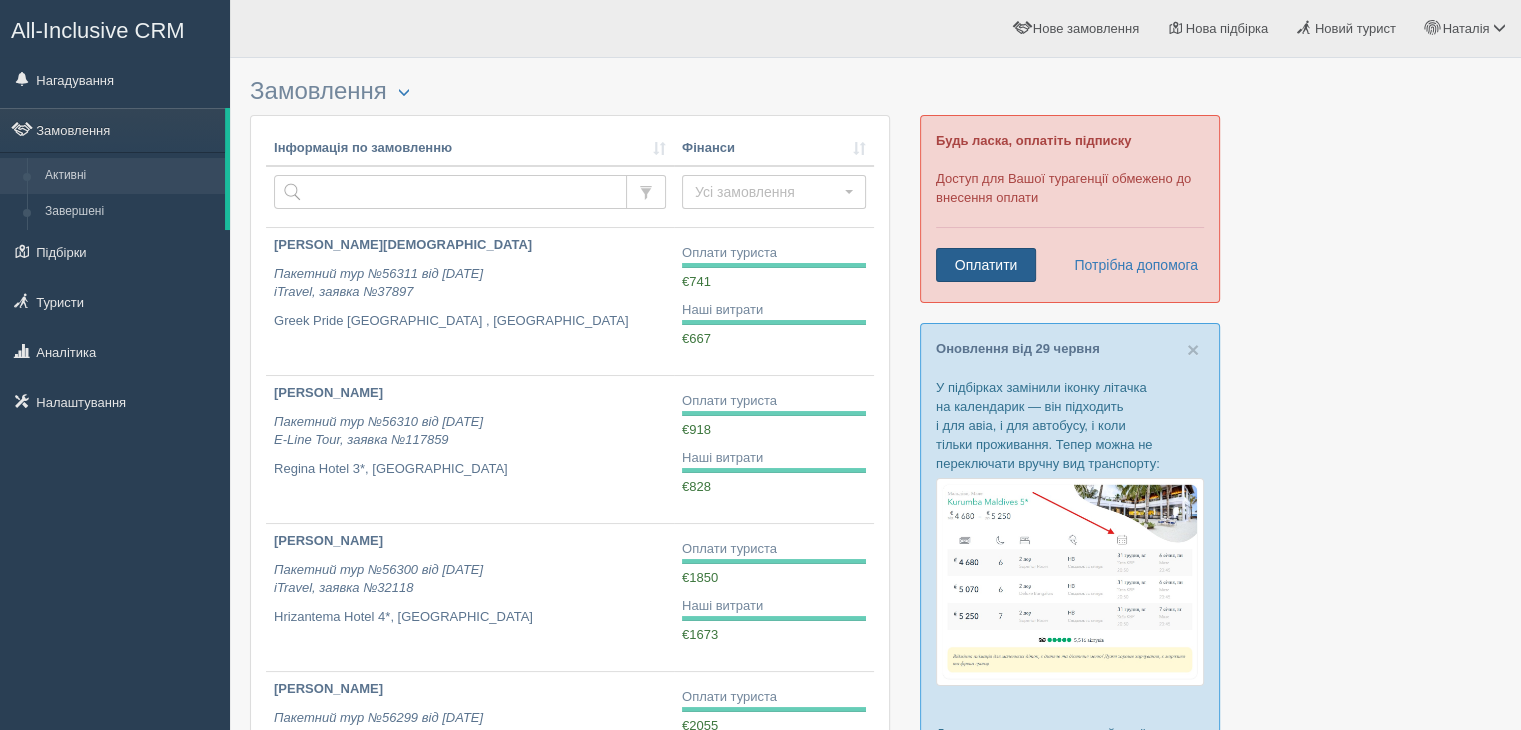 click on "Оплатити" at bounding box center (986, 265) 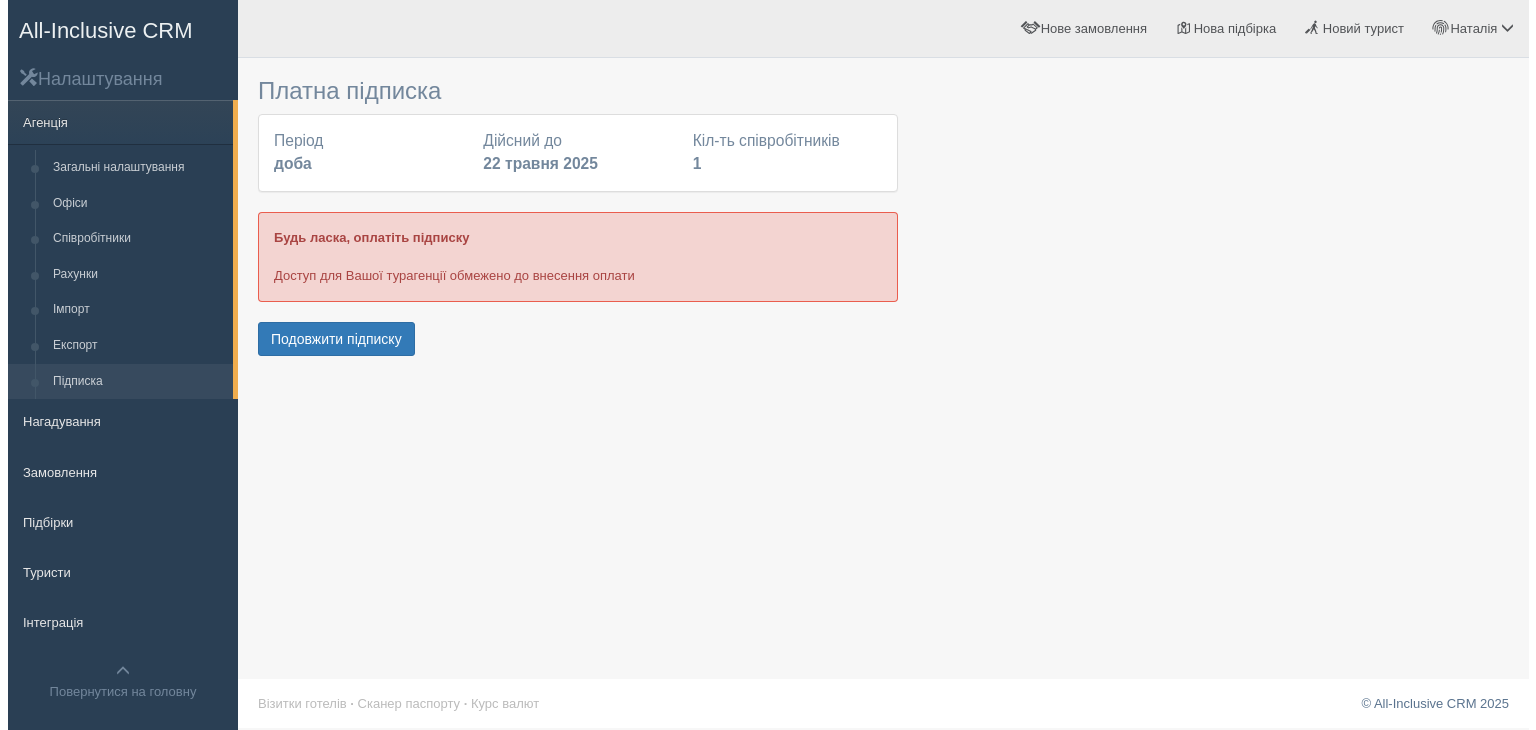 scroll, scrollTop: 0, scrollLeft: 0, axis: both 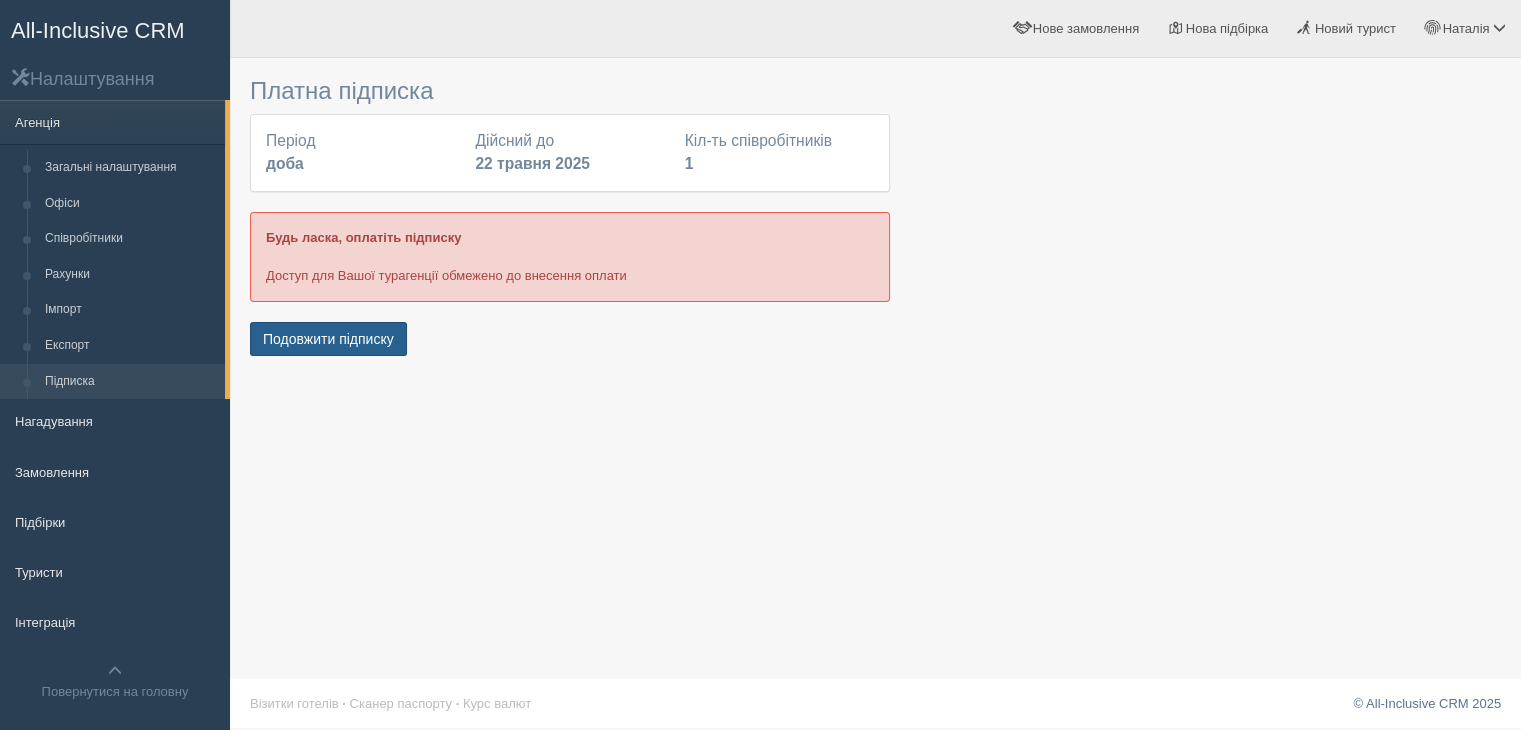 click on "Подовжити підписку" at bounding box center (328, 339) 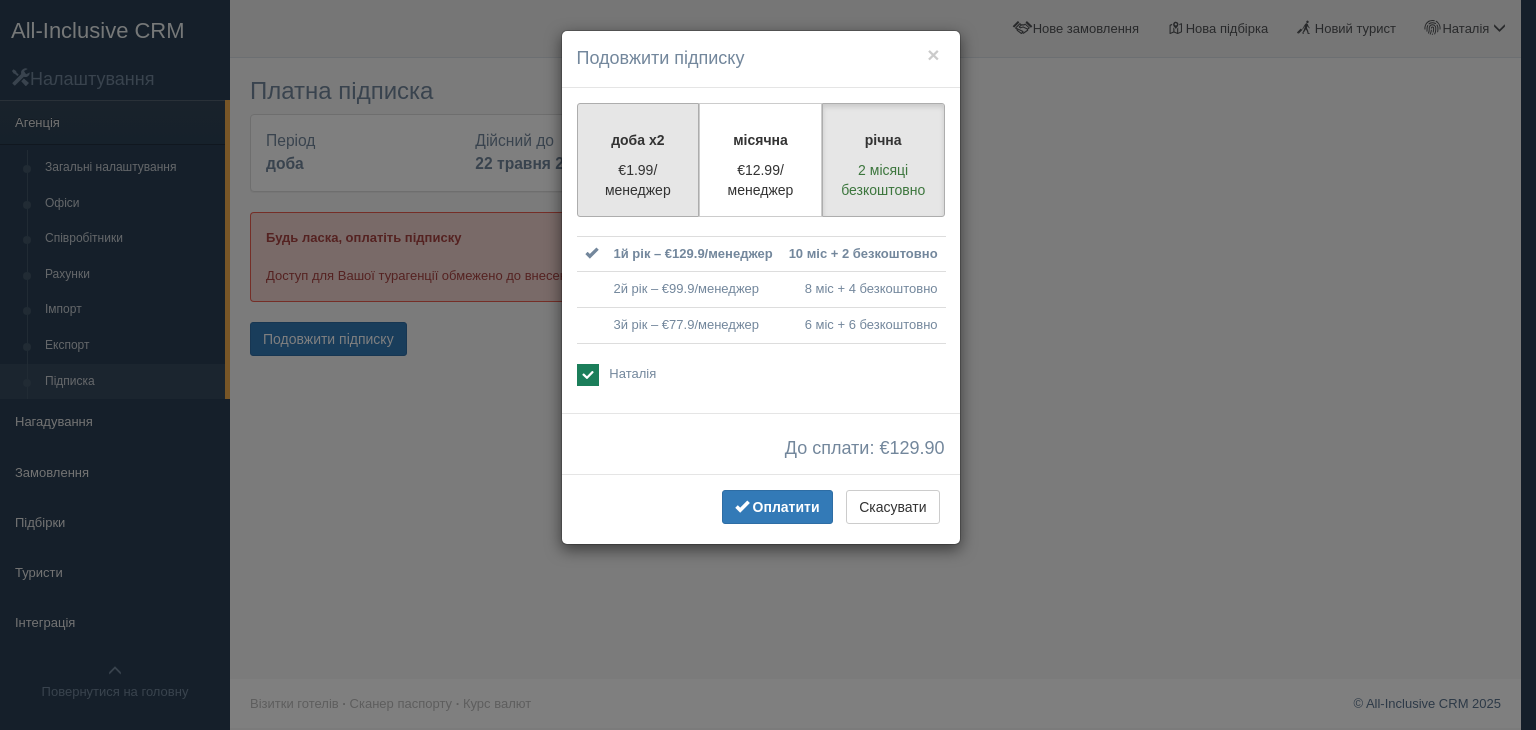 click on "€1.99/менеджер" at bounding box center (638, 180) 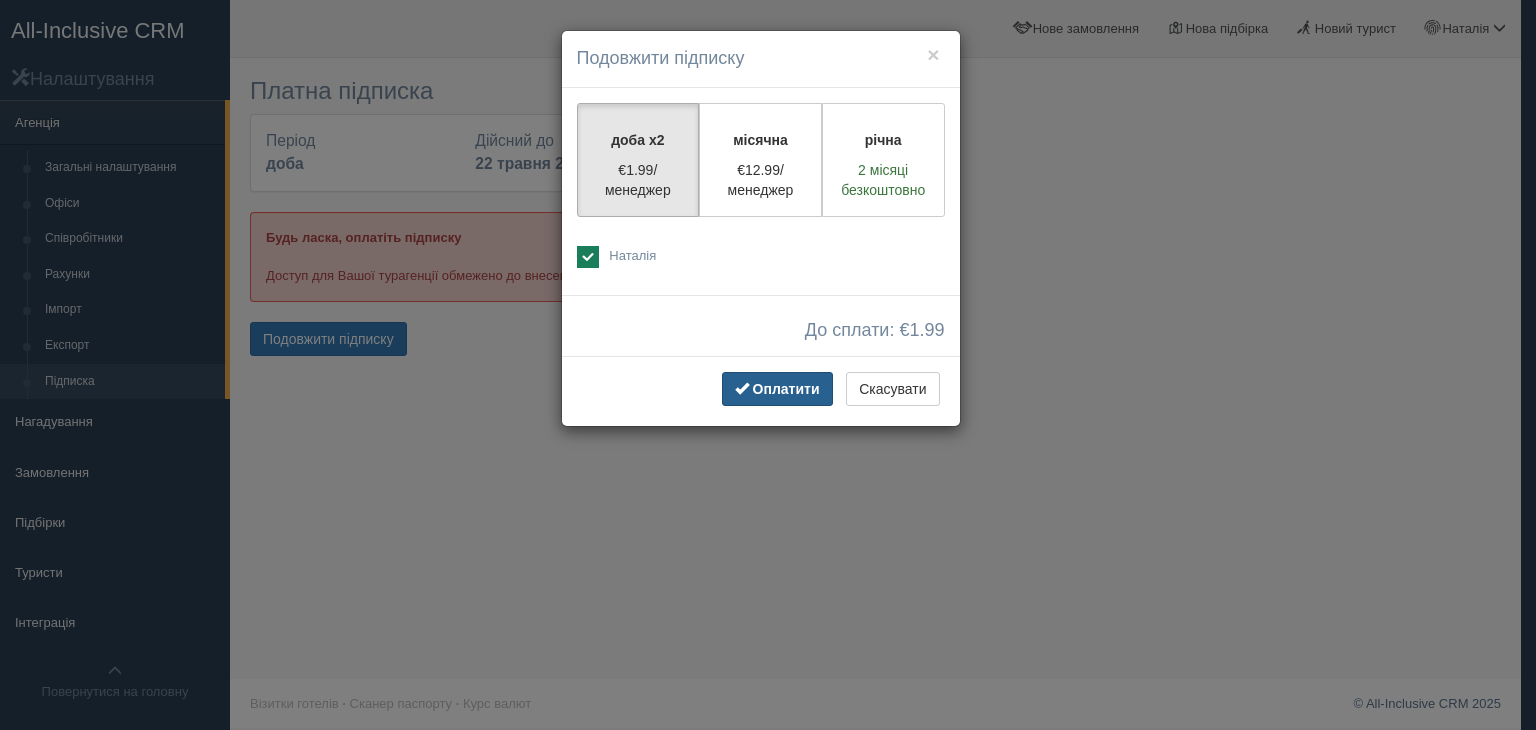 click at bounding box center [742, 388] 